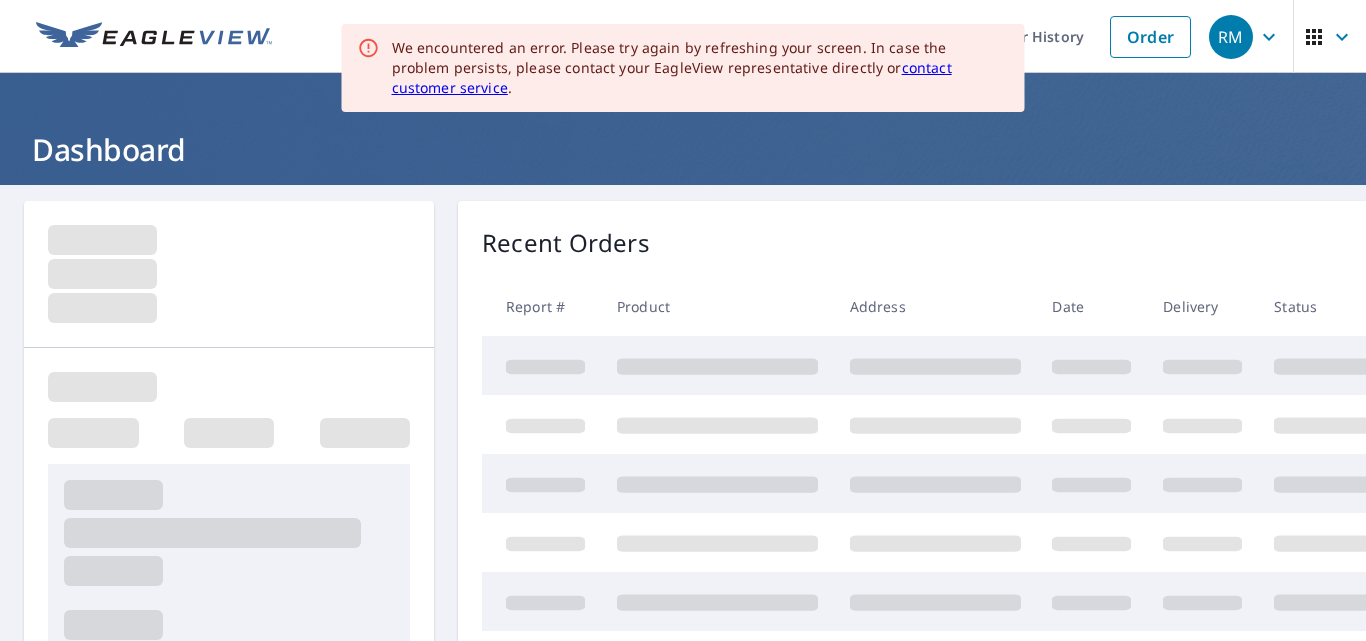 scroll, scrollTop: 0, scrollLeft: 0, axis: both 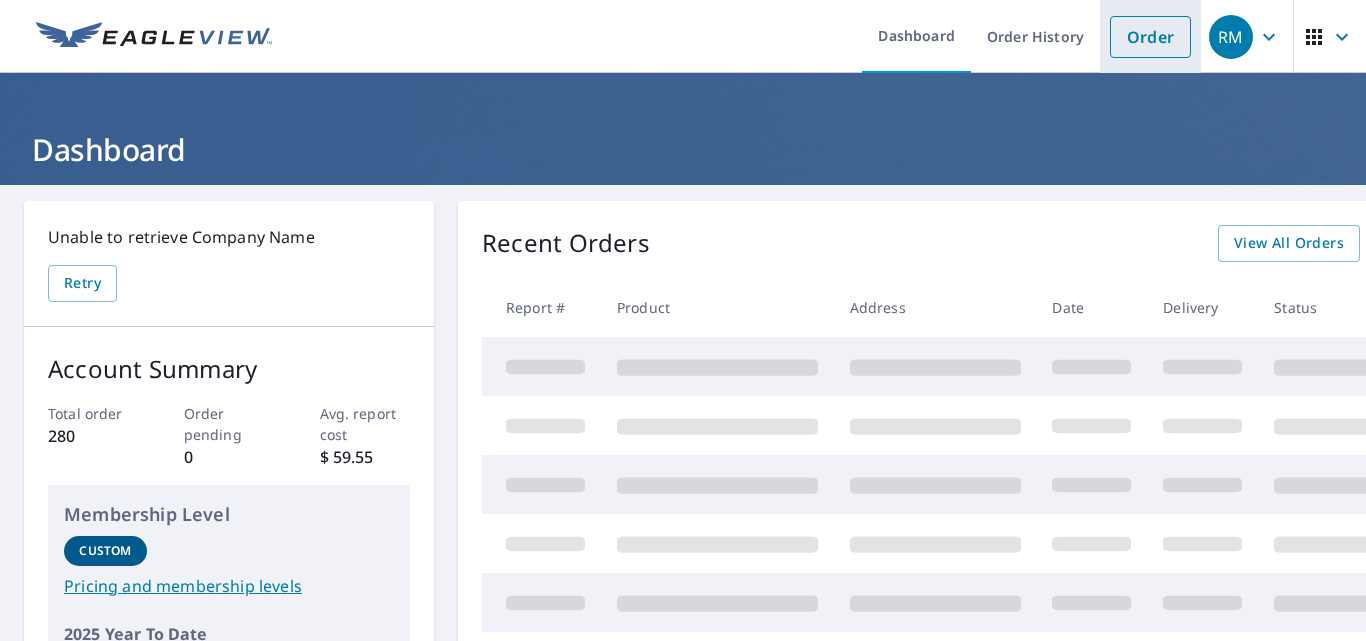 click on "Order" at bounding box center [1150, 37] 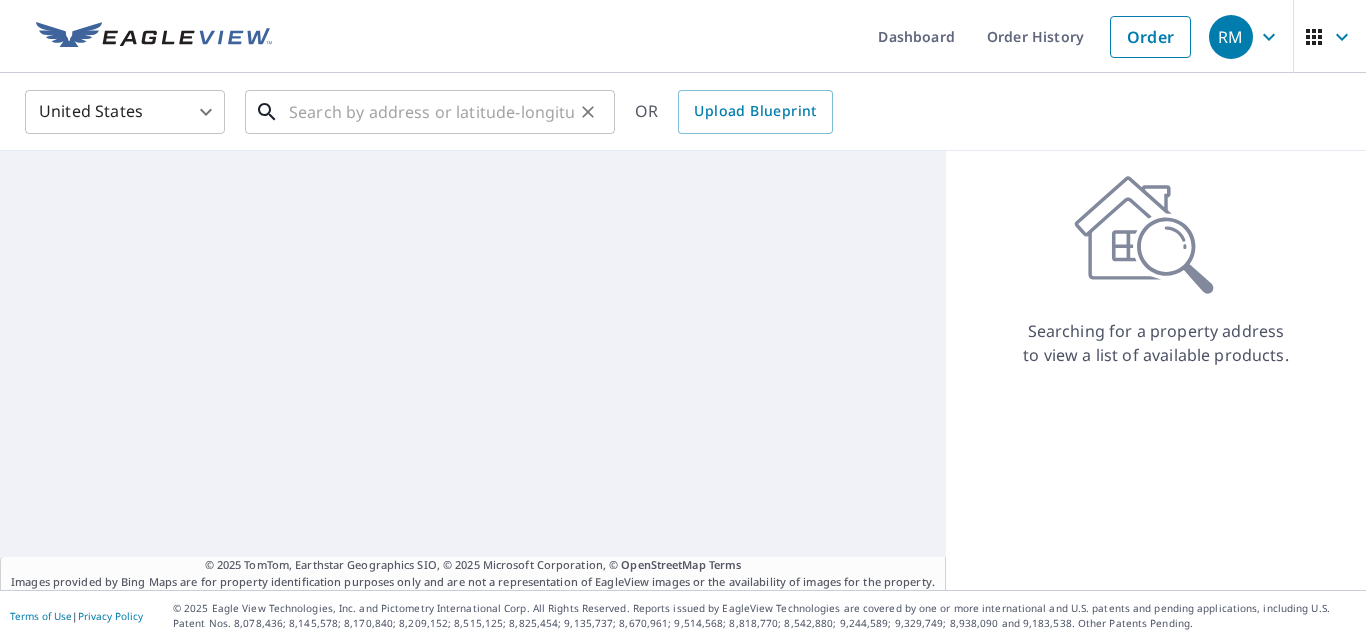 click at bounding box center [431, 112] 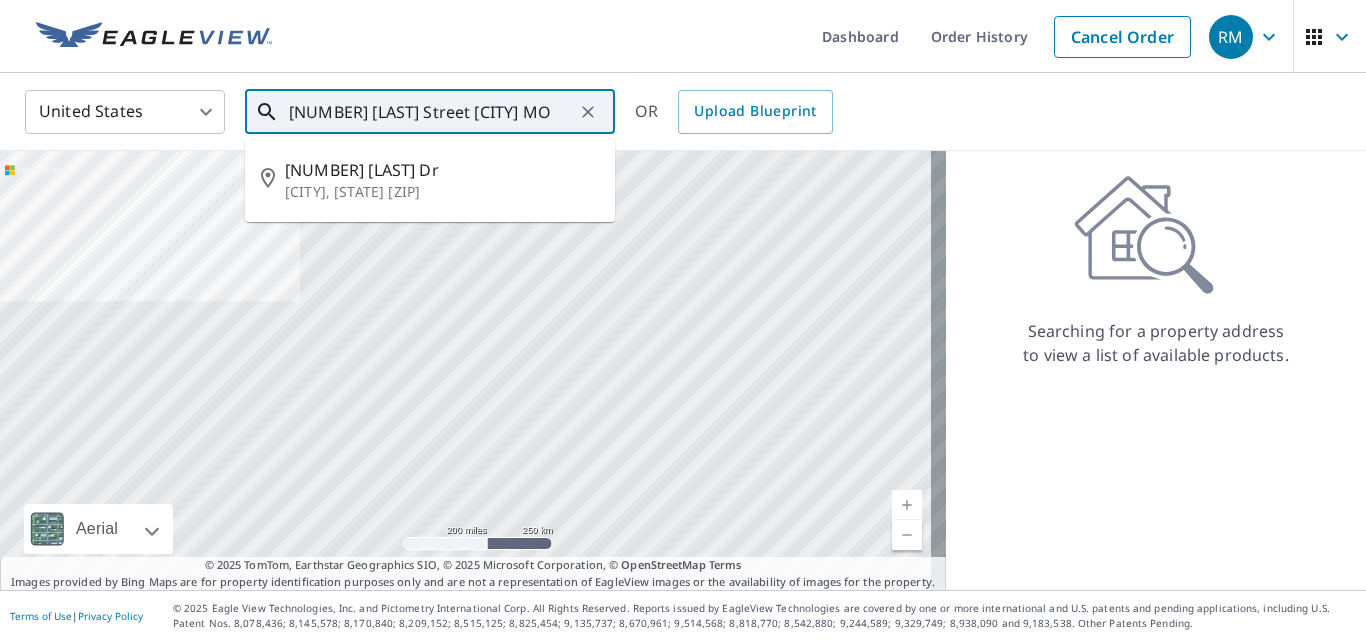 type on "[NUMBER] [LAST] Street [CITY] MO" 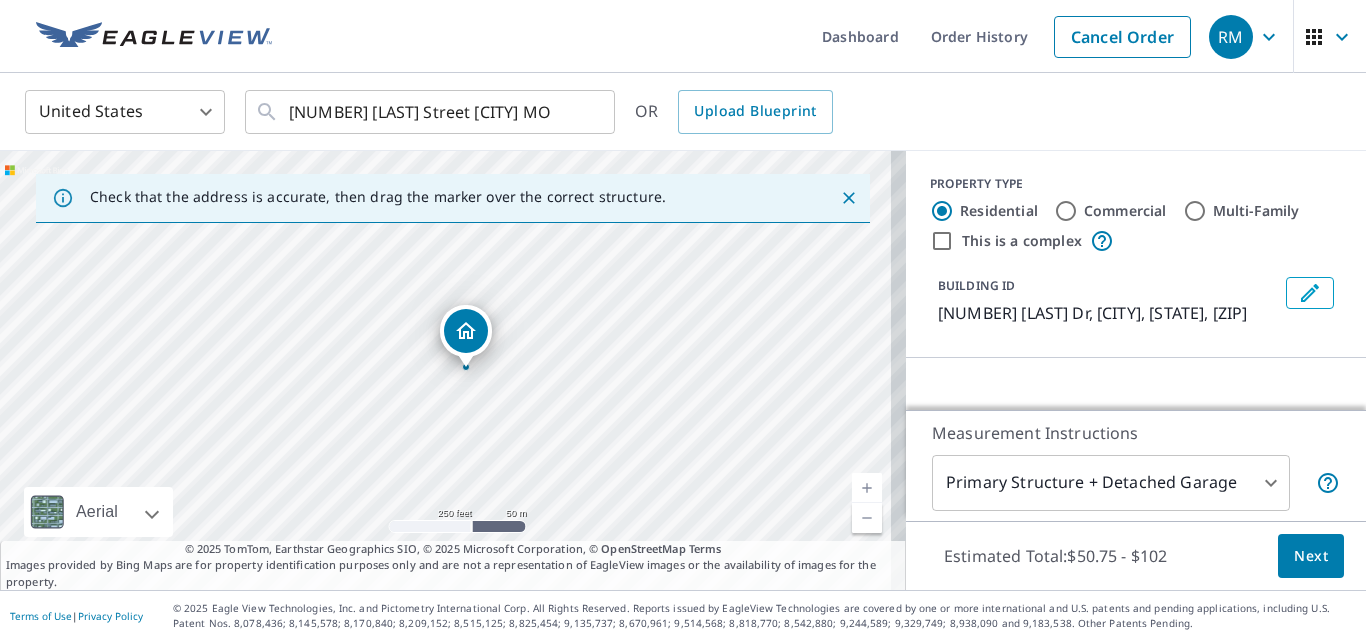 click at bounding box center [867, 488] 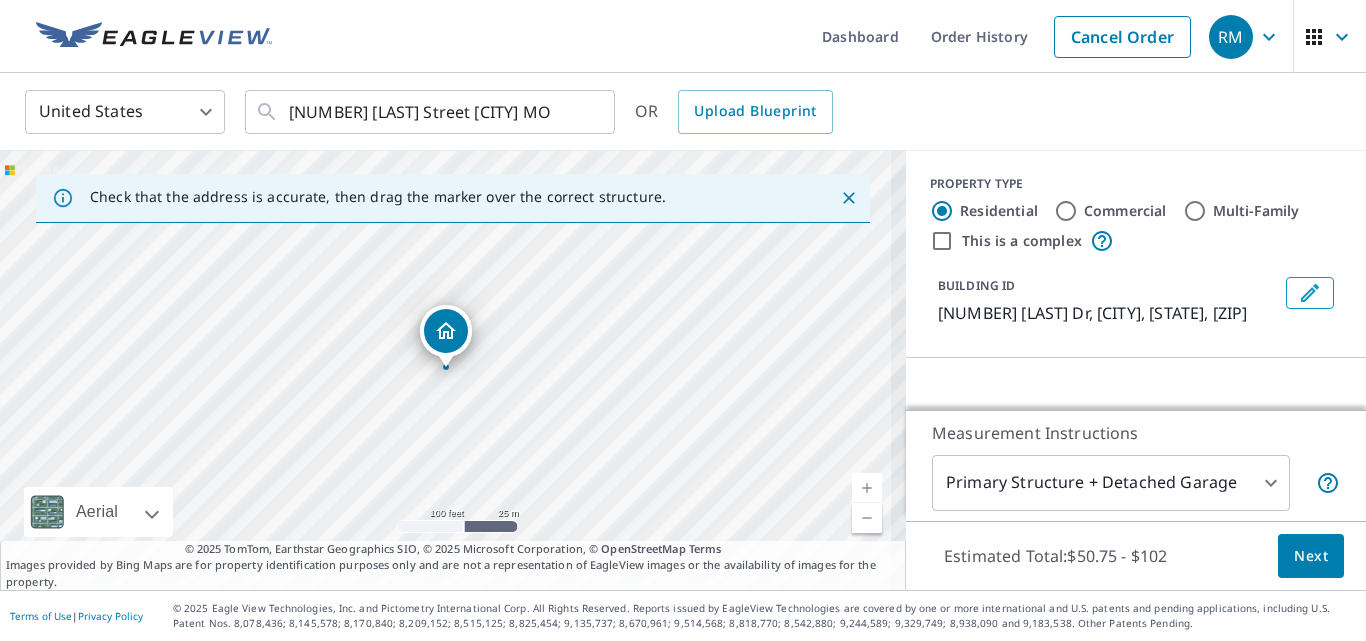 click at bounding box center [867, 488] 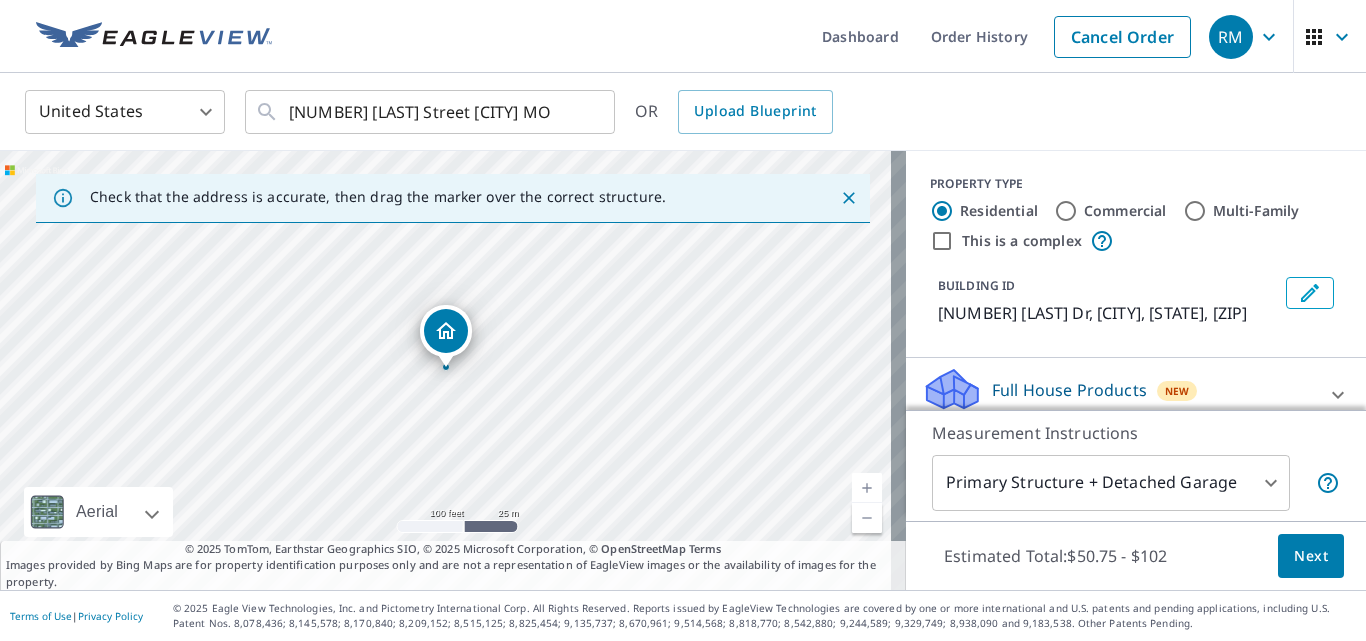 click at bounding box center (867, 488) 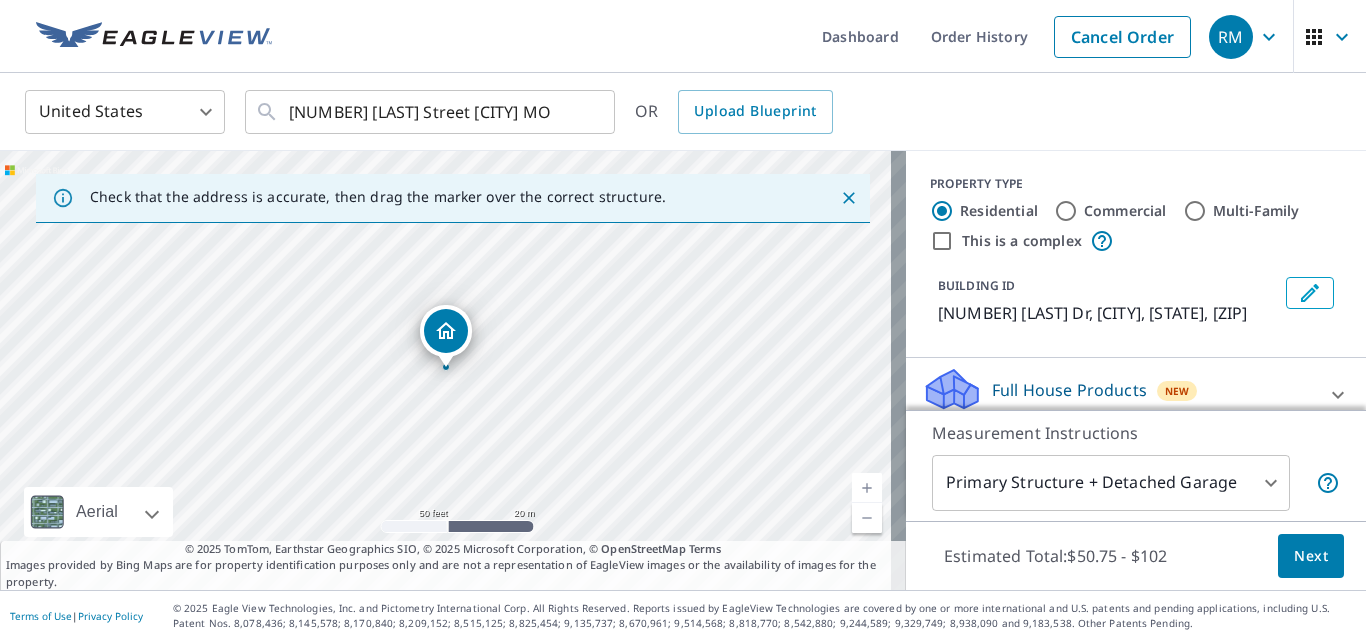 click on "RM RM
Dashboard Order History Cancel Order RM United States US ​ [NUMBER] [LAST] Street [CITY] MO ​ OR Upload Blueprint Check that the address is accurate, then drag the marker over the correct structure. [NUMBER] [LAST] Dr [CITY], [STATE], [ZIP] Aerial Road A standard road map Aerial A detailed look from above Labels Labels 50 feet 20 m © 2025 TomTom, © Vexcel Imaging, © 2025 Microsoft Corporation,  © OpenStreetMap Terms © 2025 TomTom, Earthstar Geographics SIO, © 2025 Microsoft Corporation, ©   OpenStreetMap   Terms Images provided by Bing Maps are for property identification purposes only and are not a representation of EagleView images or the availability of images for the property. PROPERTY TYPE Residential Commercial Multi-Family This is a complex BUILDING ID [NUMBER] [LAST] Dr, [CITY], [STATE], [ZIP] Full House Products New Full House™ $91 Roof Products New Premium with Express Delivery Premium $24.25 - $75.5 Delivery Express $26.5 4 ​ Standard $27.5 QuickSquares™ $18 Gutter $13.75 Bid Perfect™ $18 New" at bounding box center [683, 320] 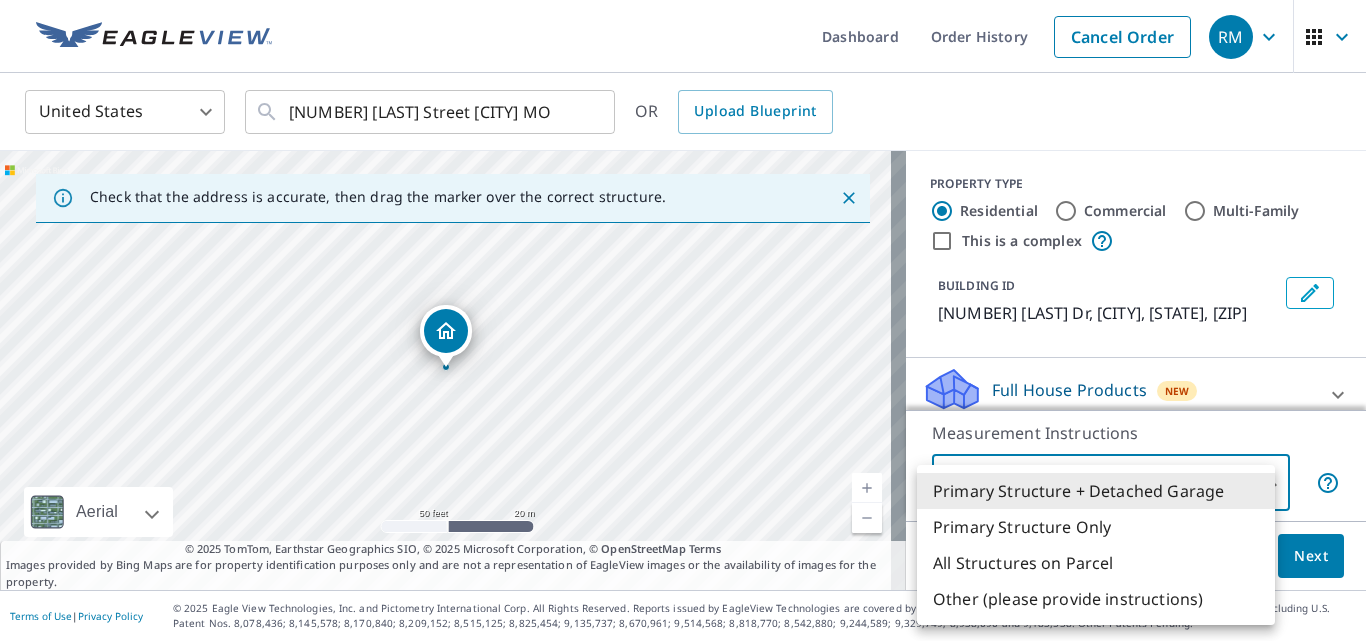click on "All Structures on Parcel" at bounding box center (1096, 563) 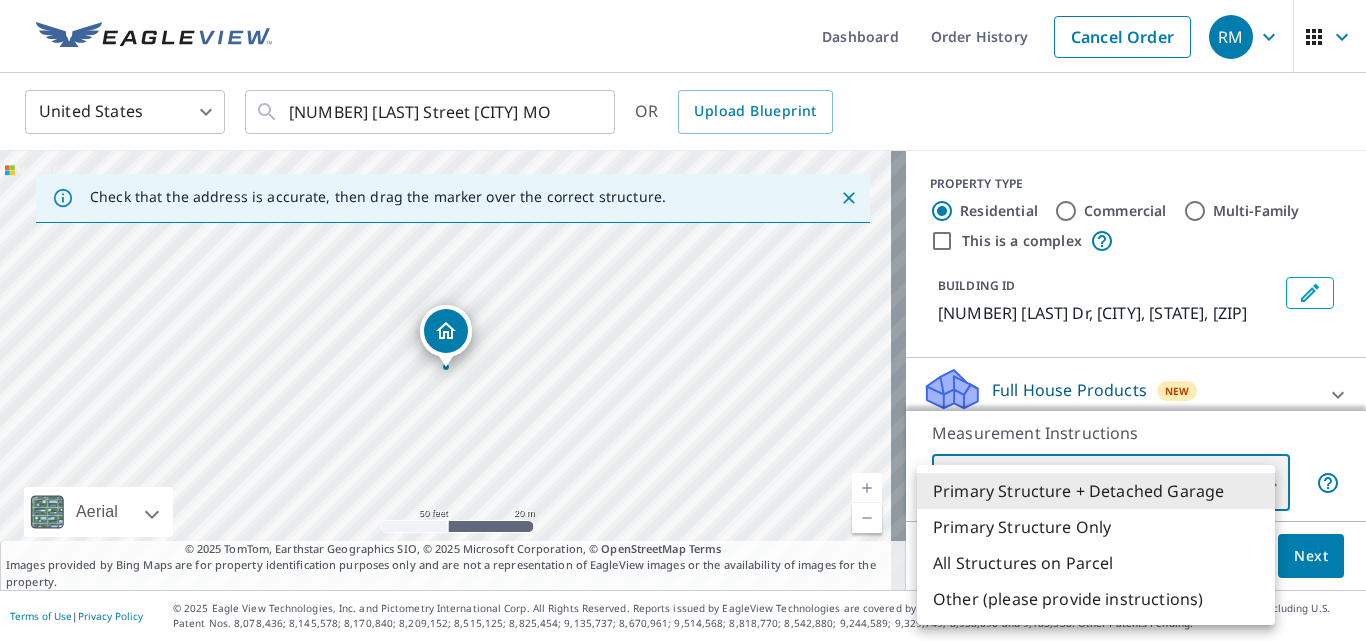type on "3" 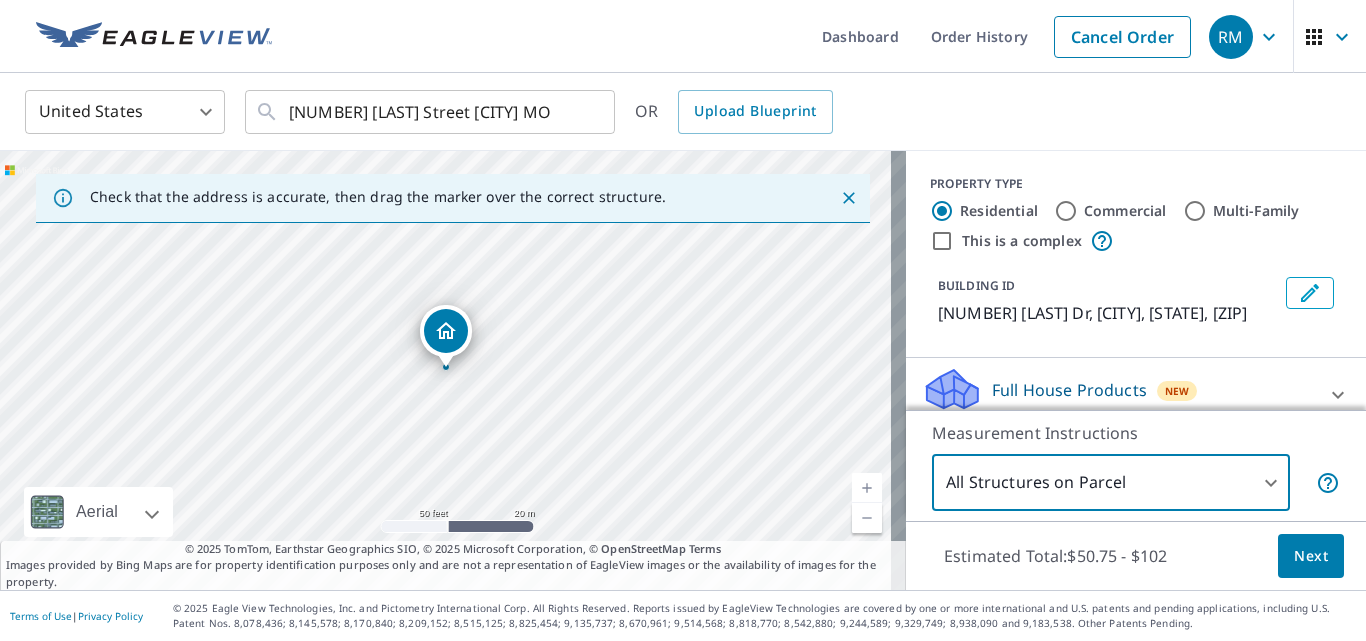 click on "Multi-Family" at bounding box center [1195, 211] 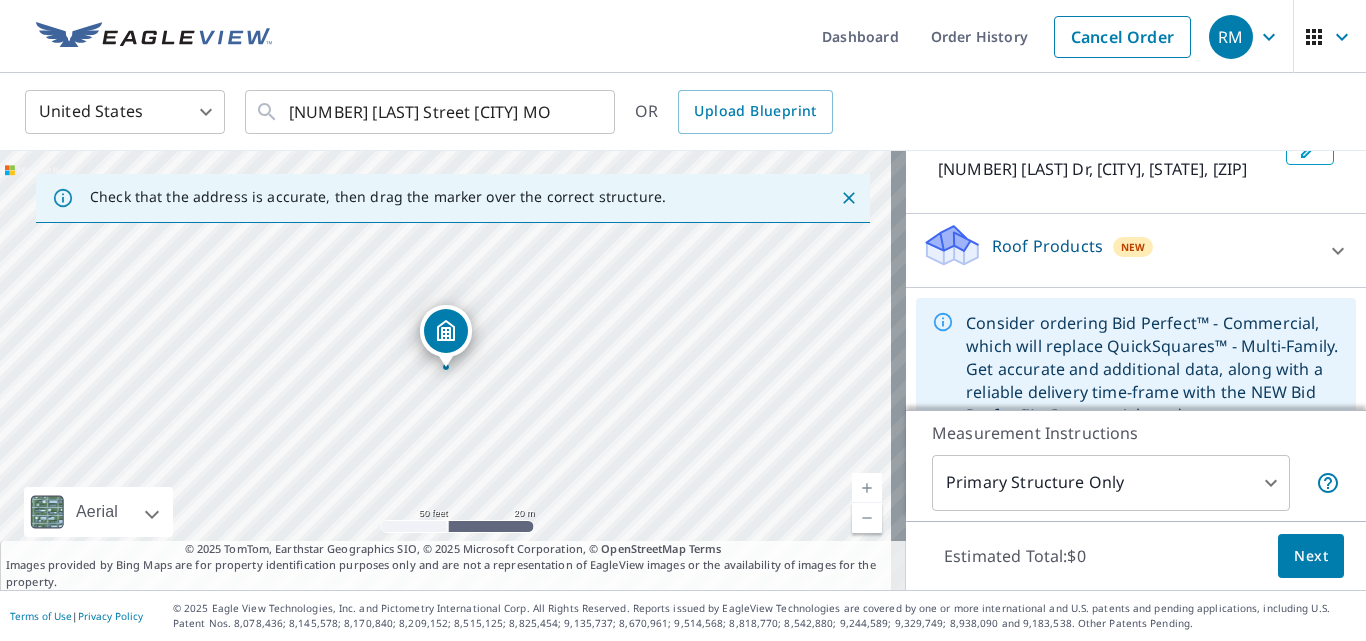 scroll, scrollTop: 142, scrollLeft: 0, axis: vertical 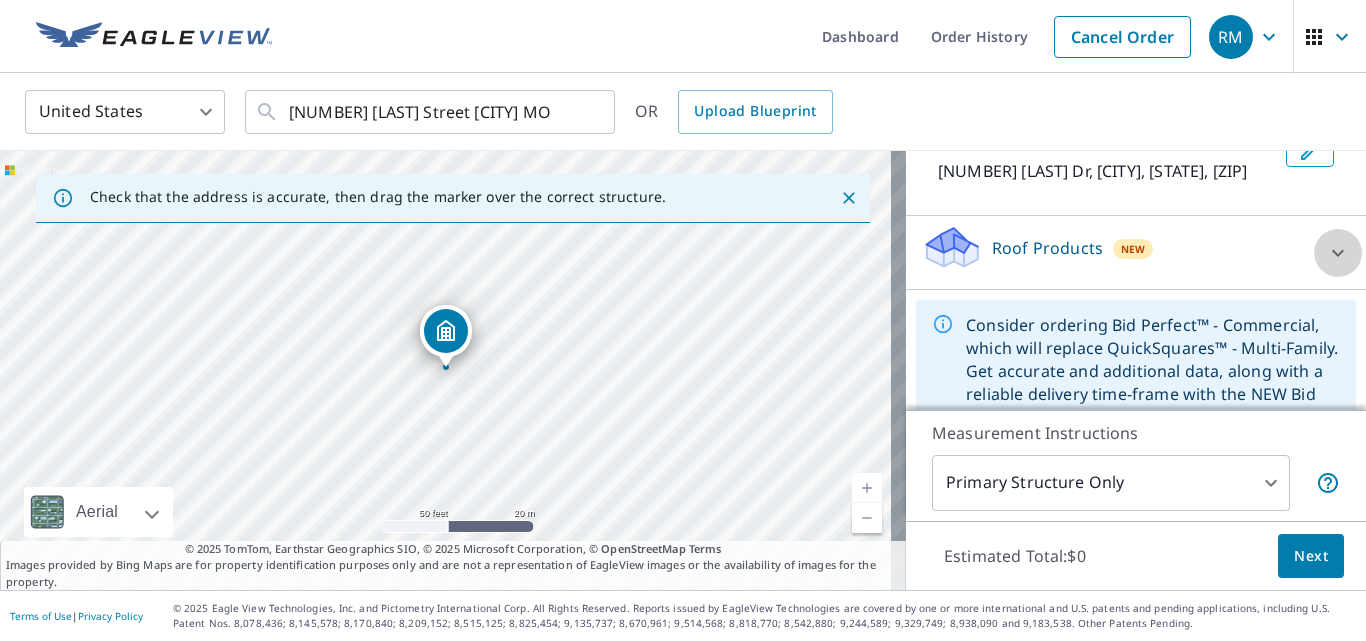 click 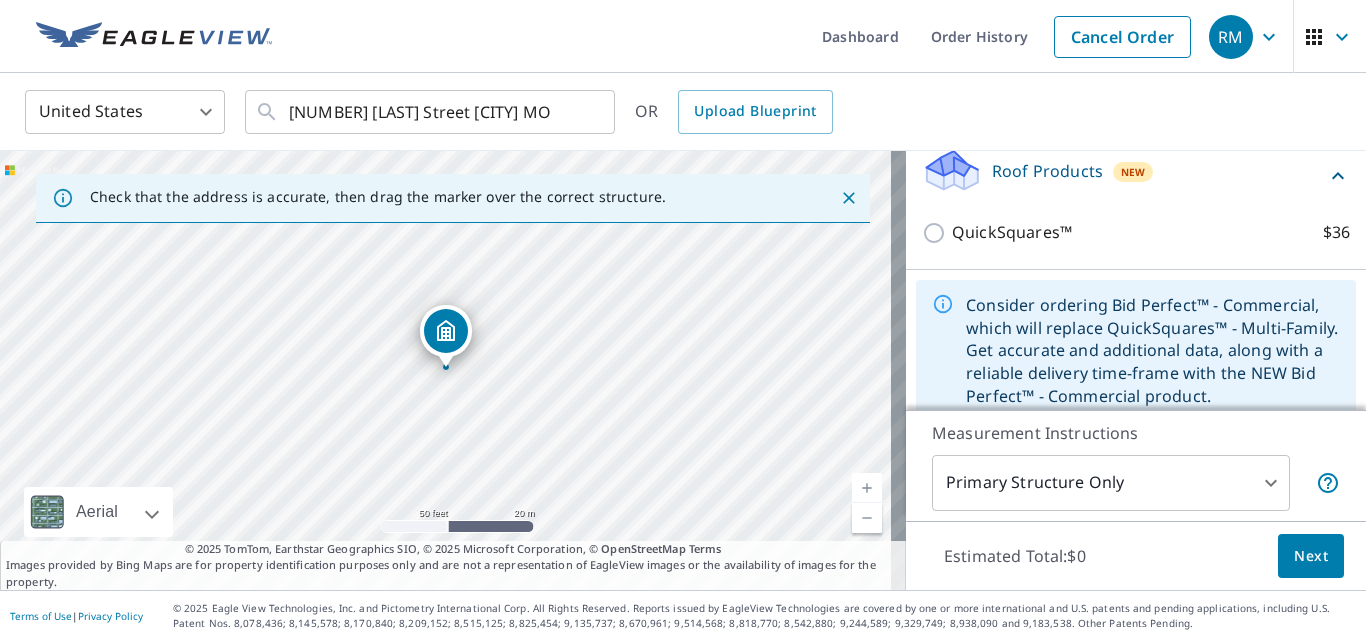 scroll, scrollTop: 241, scrollLeft: 0, axis: vertical 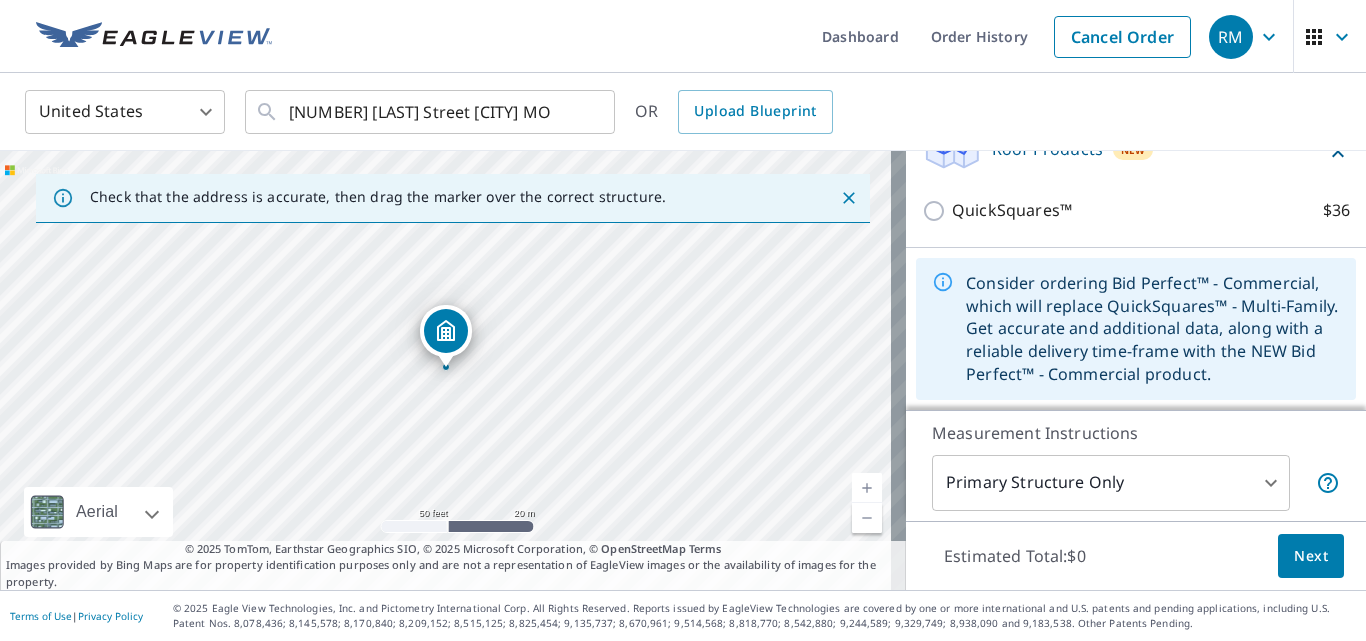 click on "Next" at bounding box center (1311, 556) 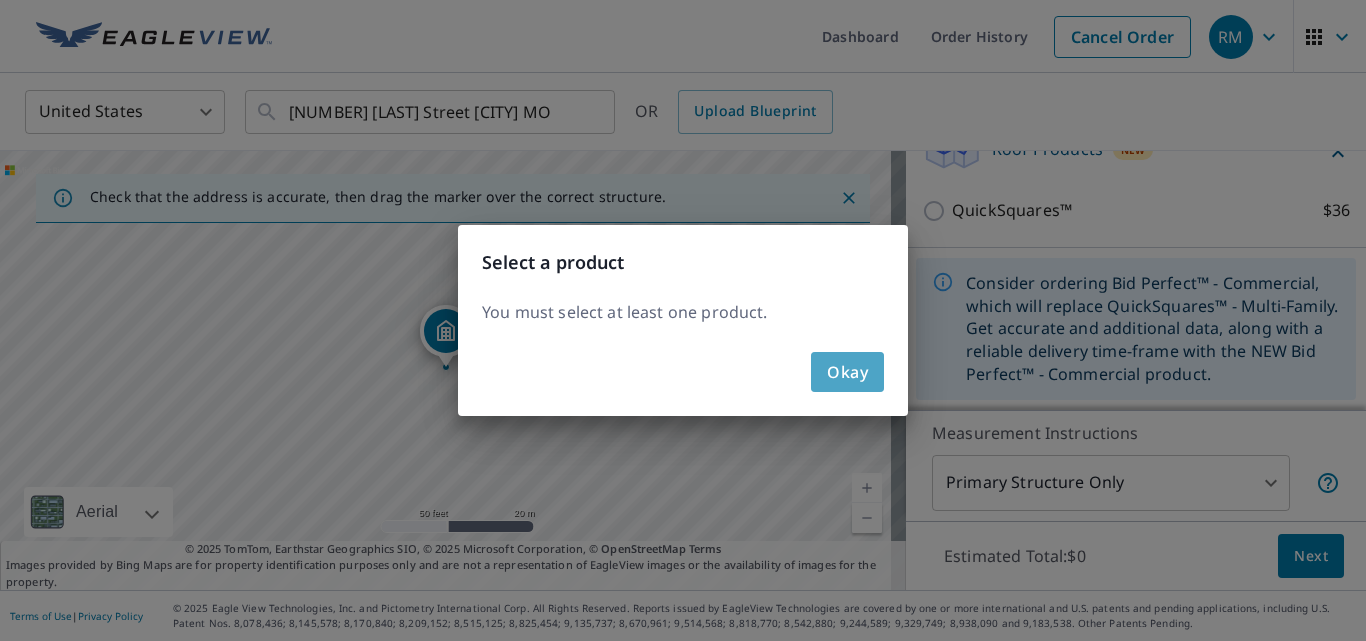 click on "Okay" at bounding box center (847, 372) 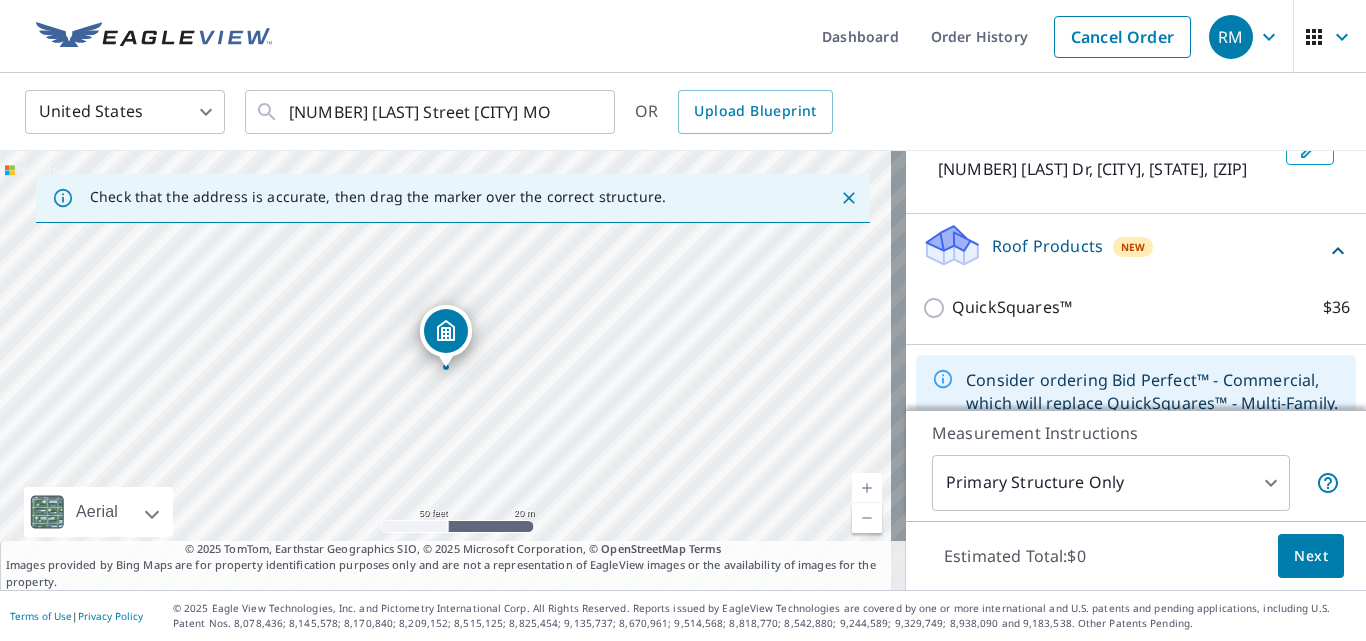 scroll, scrollTop: 149, scrollLeft: 0, axis: vertical 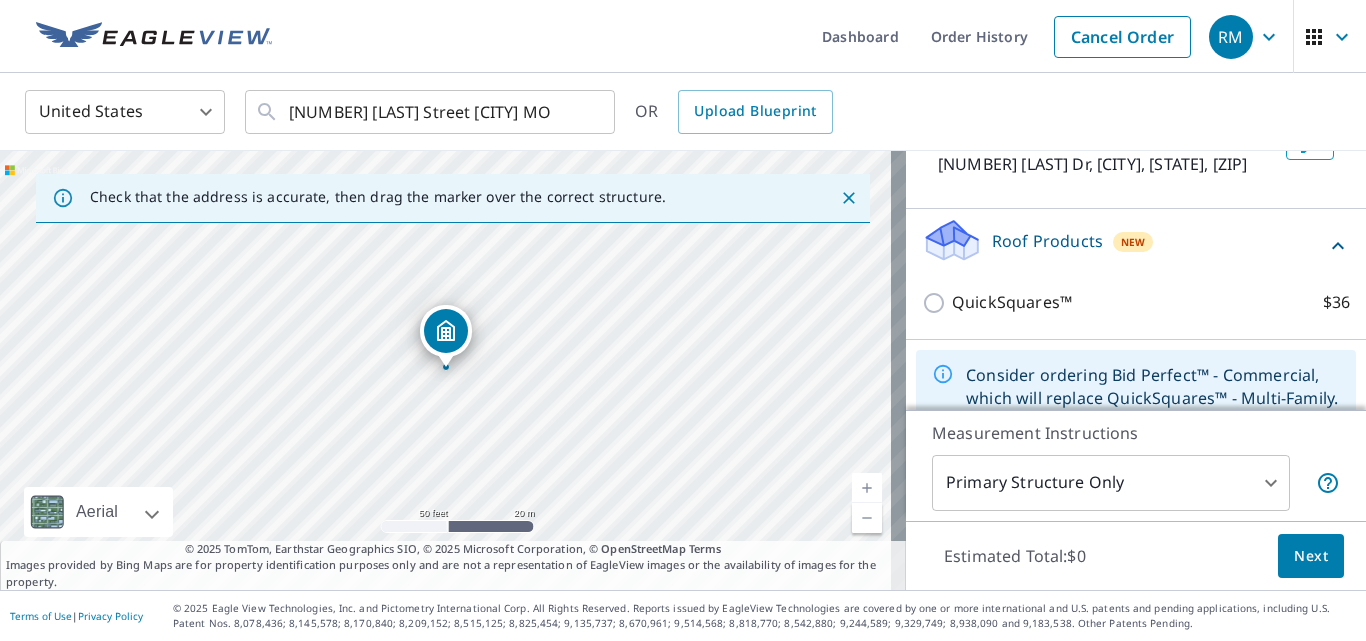 click on "Roof Products" at bounding box center [1047, 241] 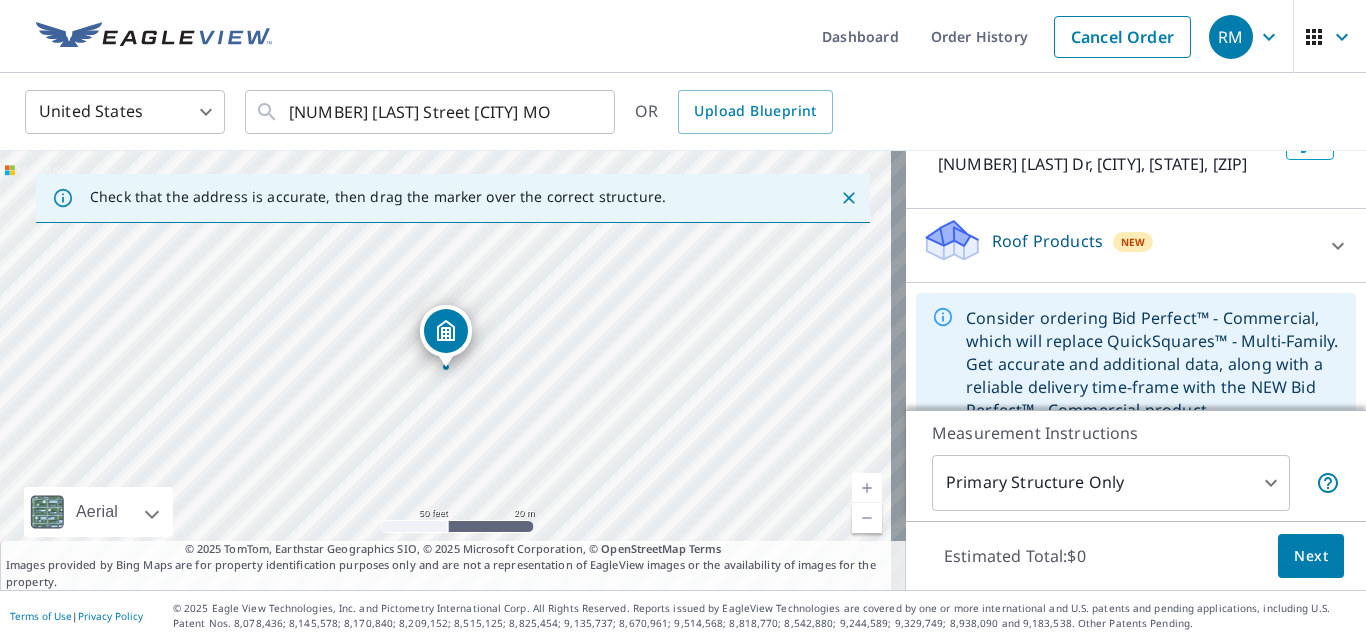 scroll, scrollTop: 184, scrollLeft: 0, axis: vertical 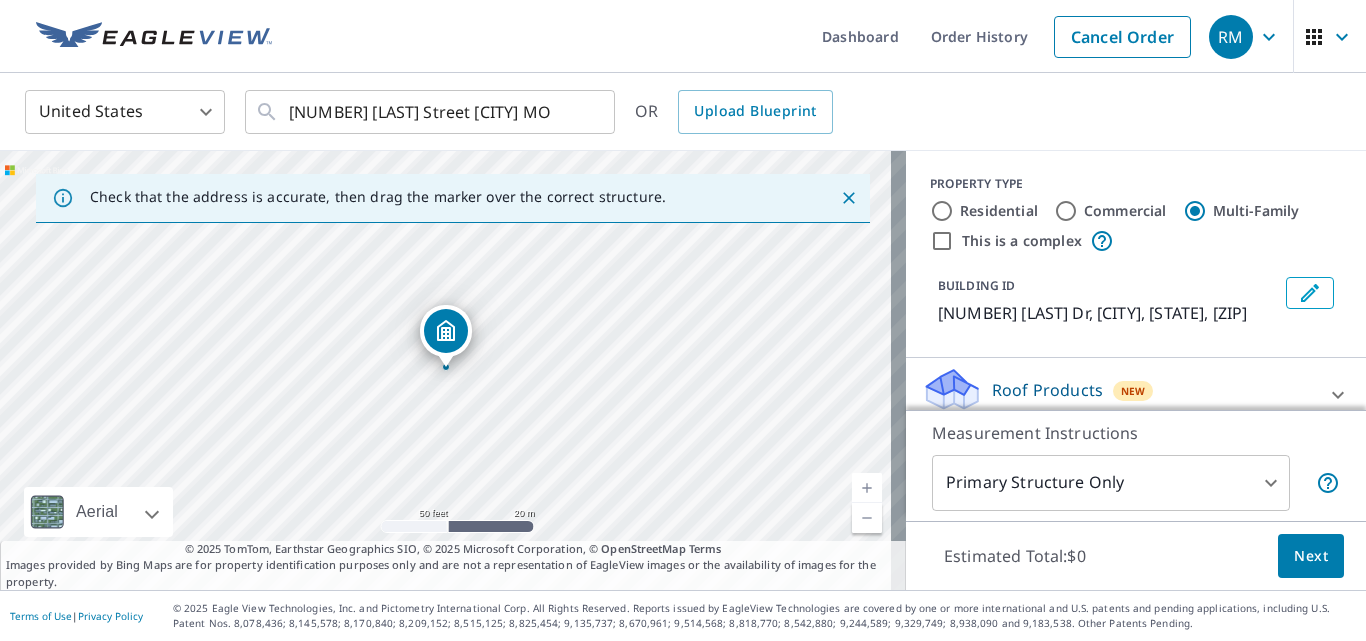 click 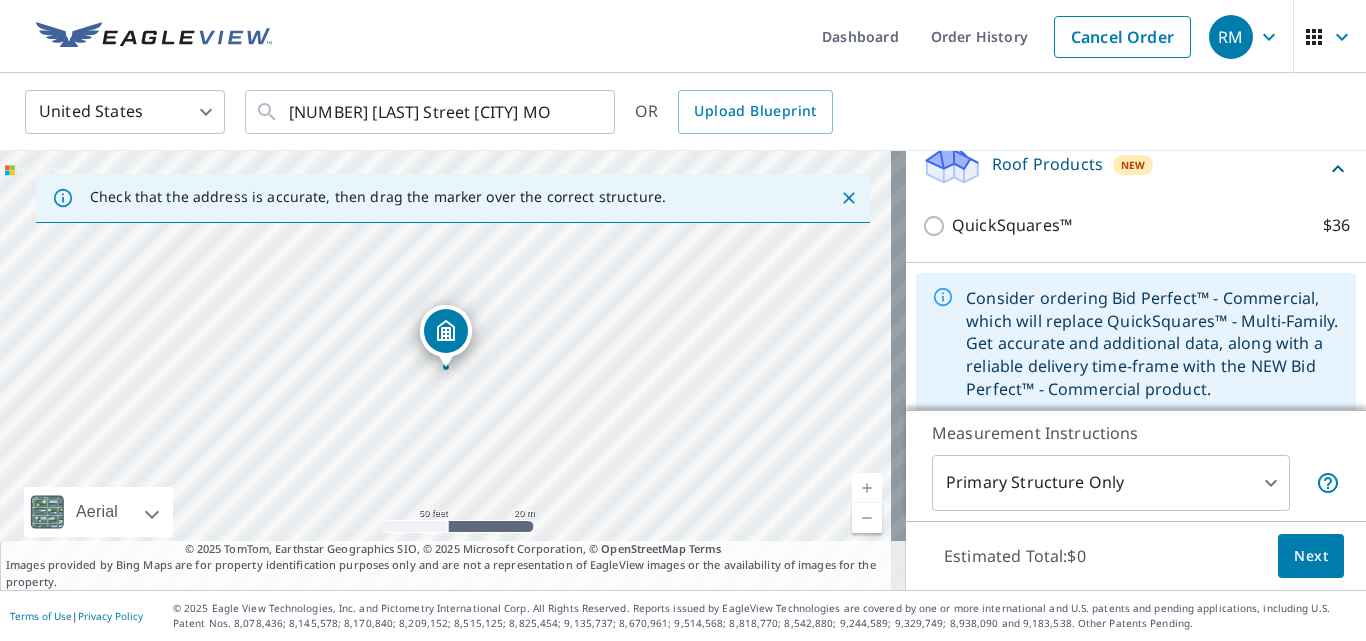 scroll, scrollTop: 241, scrollLeft: 0, axis: vertical 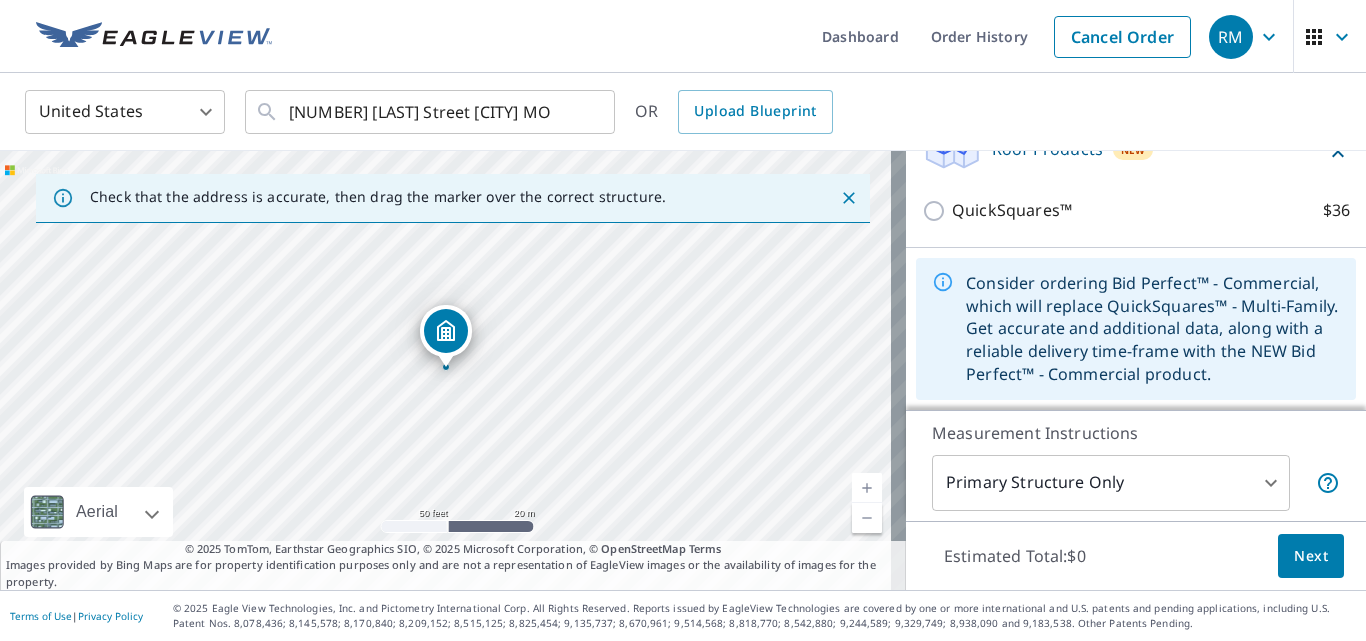 click on "Next" at bounding box center [1311, 556] 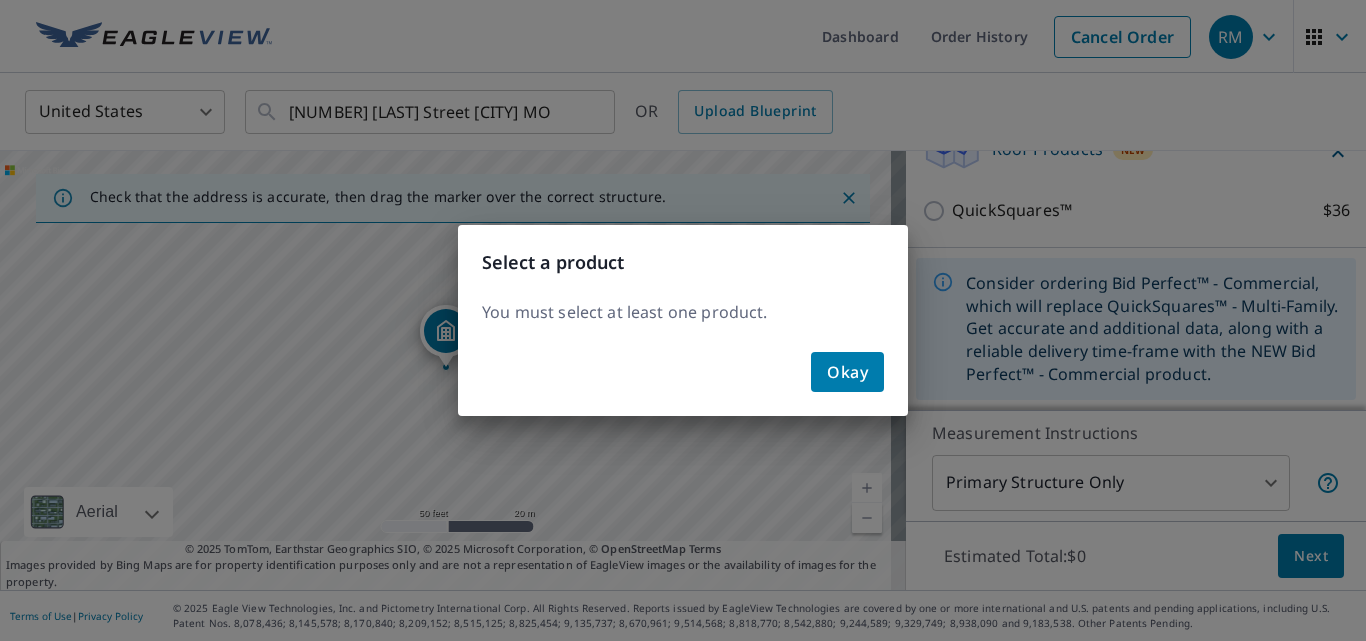 click on "Okay" at bounding box center (847, 372) 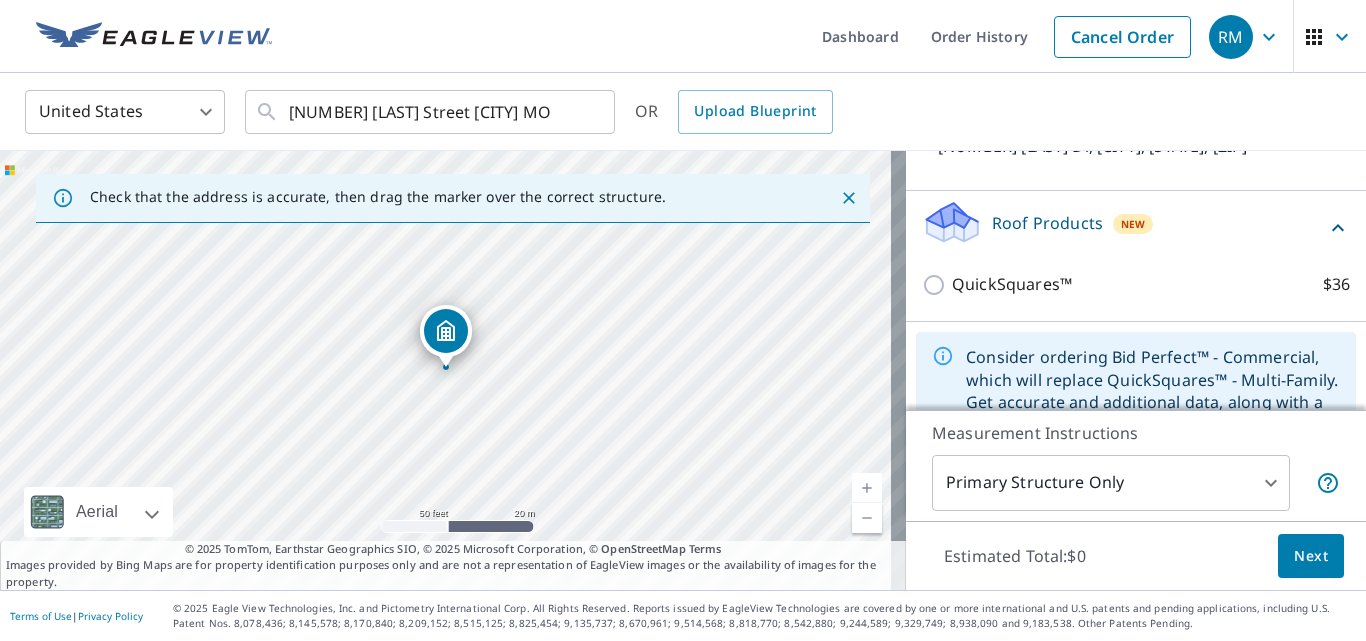 scroll, scrollTop: 153, scrollLeft: 0, axis: vertical 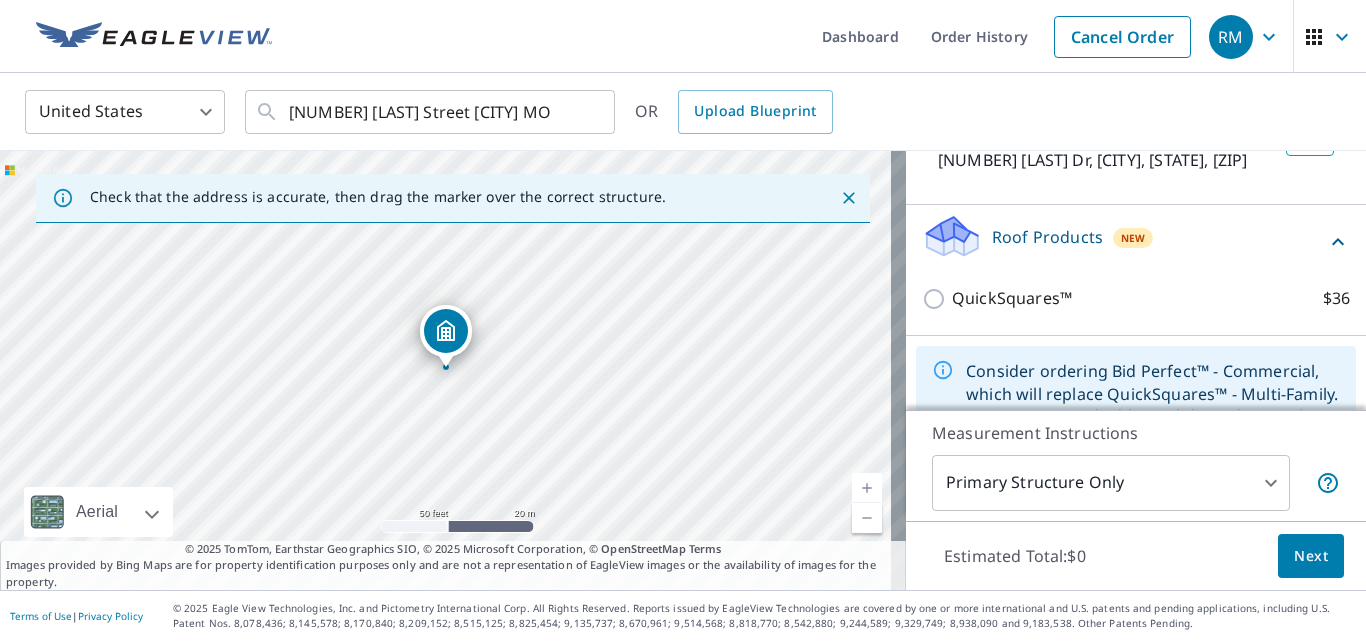 click on "Roof Products" at bounding box center (1047, 237) 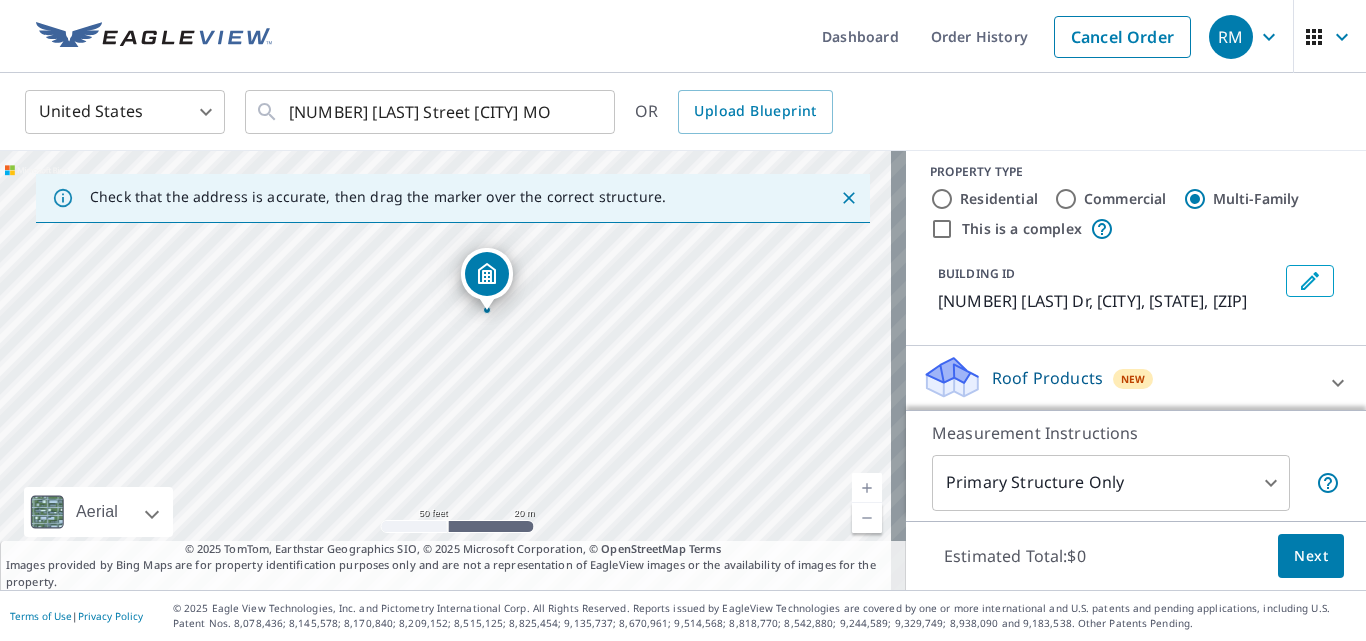 scroll, scrollTop: 0, scrollLeft: 0, axis: both 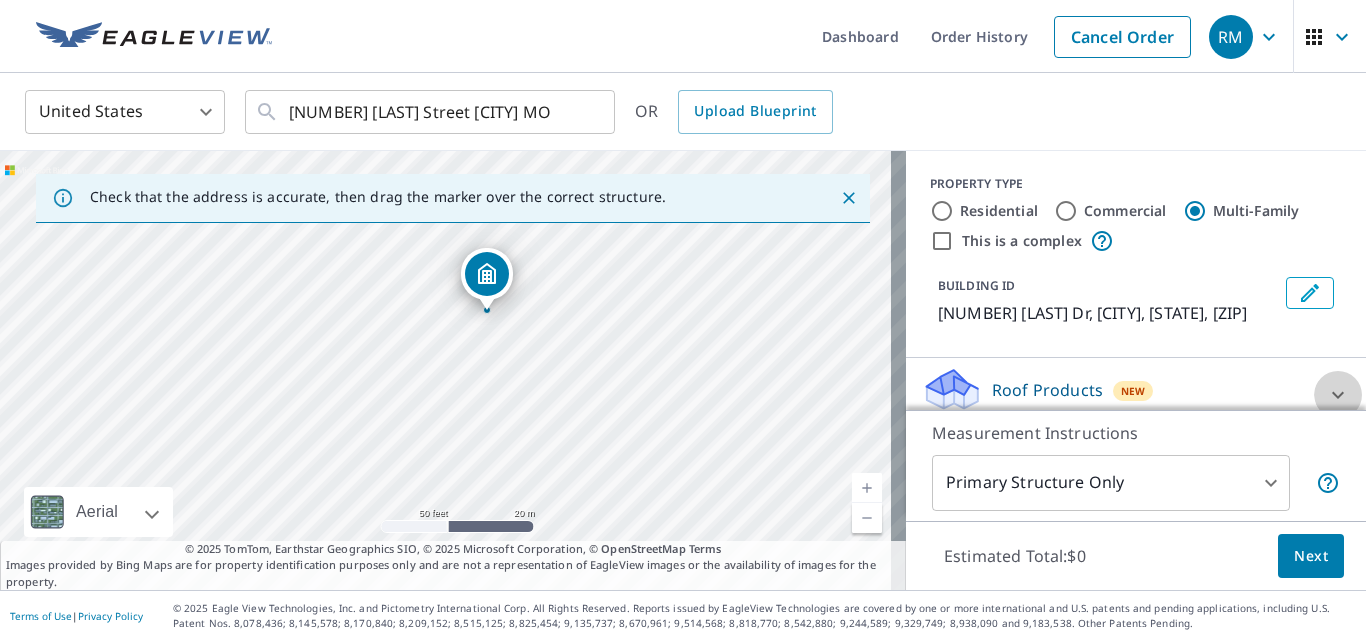 click 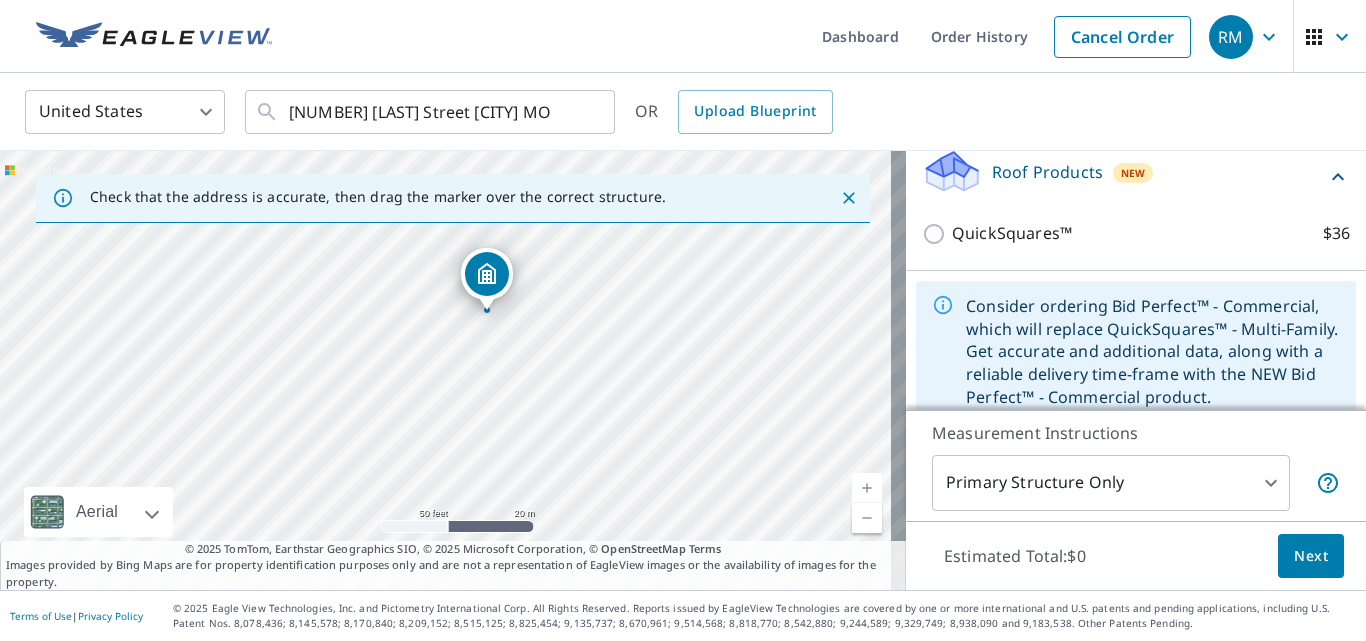 scroll, scrollTop: 241, scrollLeft: 0, axis: vertical 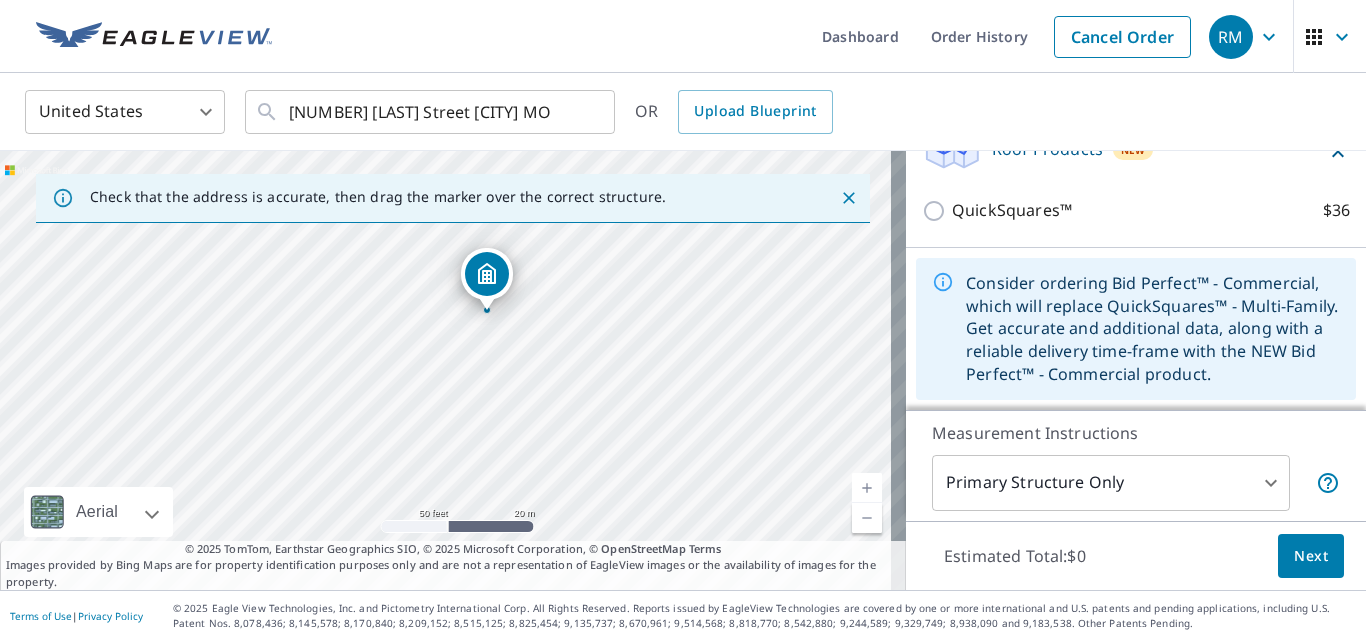 click 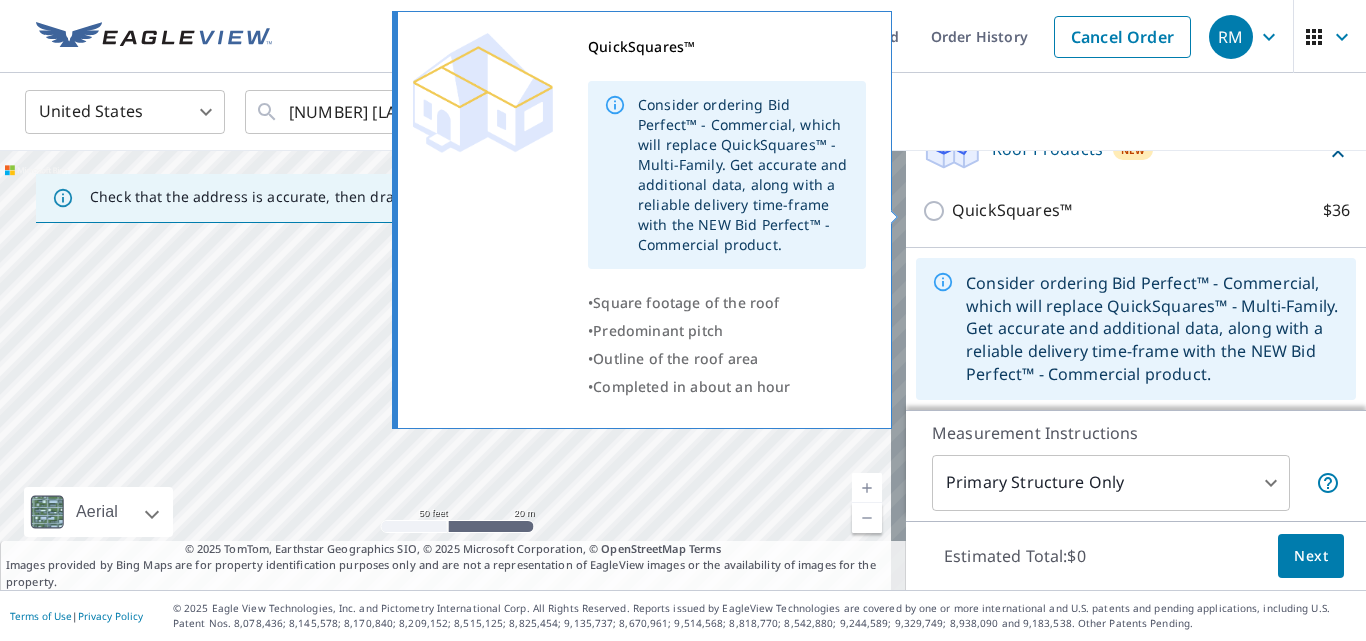 click on "QuickSquares™ $36" at bounding box center (937, 211) 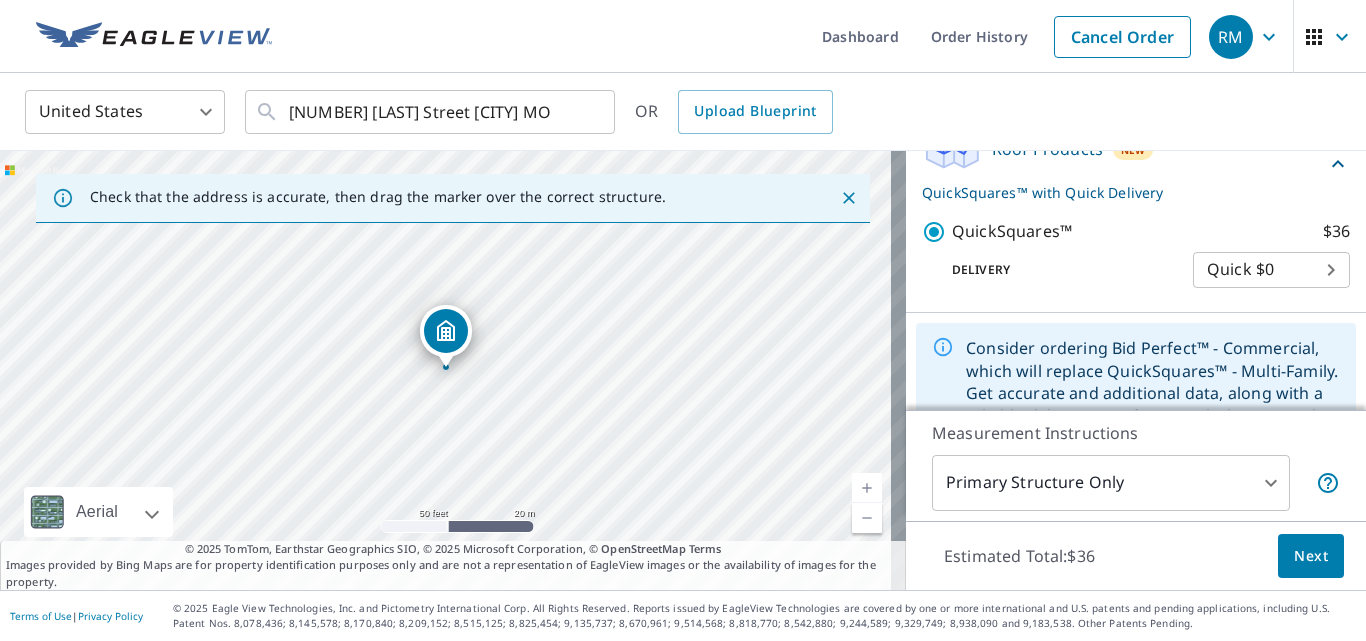 click on "RM RM
Dashboard Order History Cancel Order RM United States US ​ [NUMBER] [LAST] Street [CITY] MO ​ OR Upload Blueprint Check that the address is accurate, then drag the marker over the correct structure. [NUMBER] [LAST] Dr [CITY], [STATE], [ZIP] Aerial Road A standard road map Aerial A detailed look from above Labels Labels 50 feet 20 m © 2025 TomTom, © Vexcel Imaging, © 2025 Microsoft Corporation,  © OpenStreetMap Terms © 2025 TomTom, Earthstar Geographics SIO, © 2025 Microsoft Corporation, ©   OpenStreetMap   Terms Images provided by Bing Maps are for property identification purposes only and are not a representation of EagleView images or the availability of images for the property. PROPERTY TYPE Residential Commercial Multi-Family This is a complex BUILDING ID [NUMBER] [LAST] Dr, [CITY], [STATE], [ZIP] Roof Products New QuickSquares™ with Quick Delivery QuickSquares™ $36 Delivery Quick $0 45 ​ Measurement Instructions Primary Structure Only 2 ​ Estimated Total:  $36 Next Terms of Use  |  Privacy Policy" at bounding box center (683, 320) 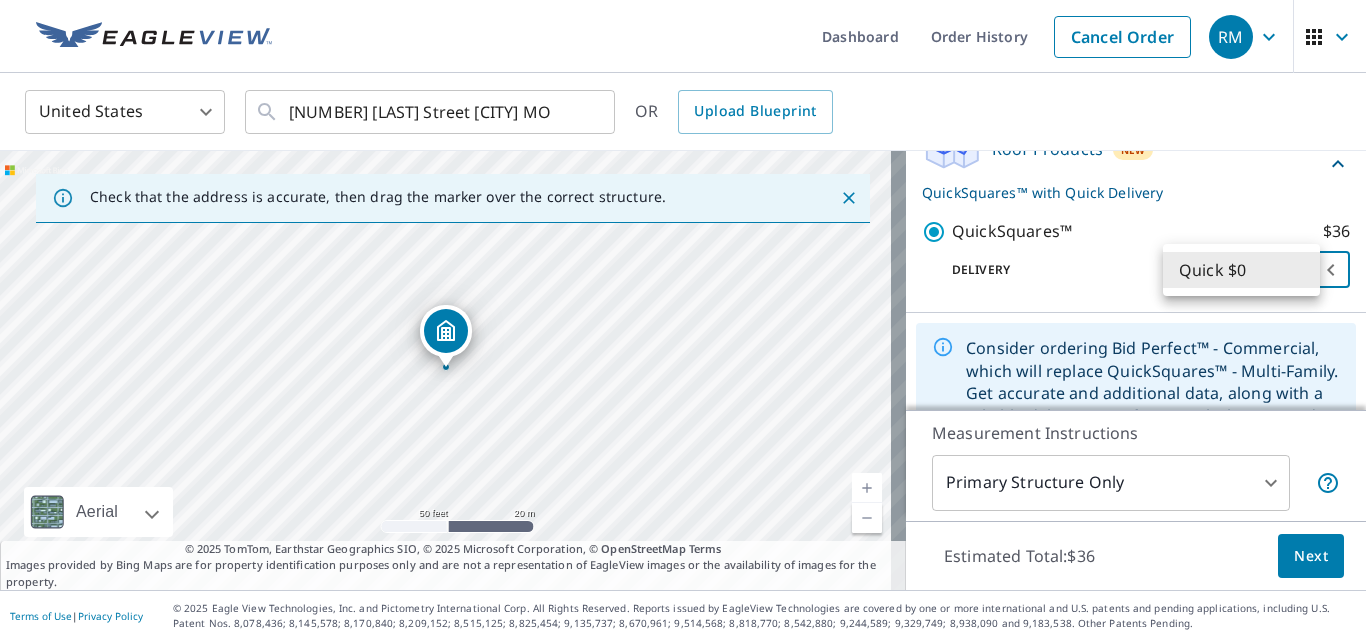 click at bounding box center (683, 320) 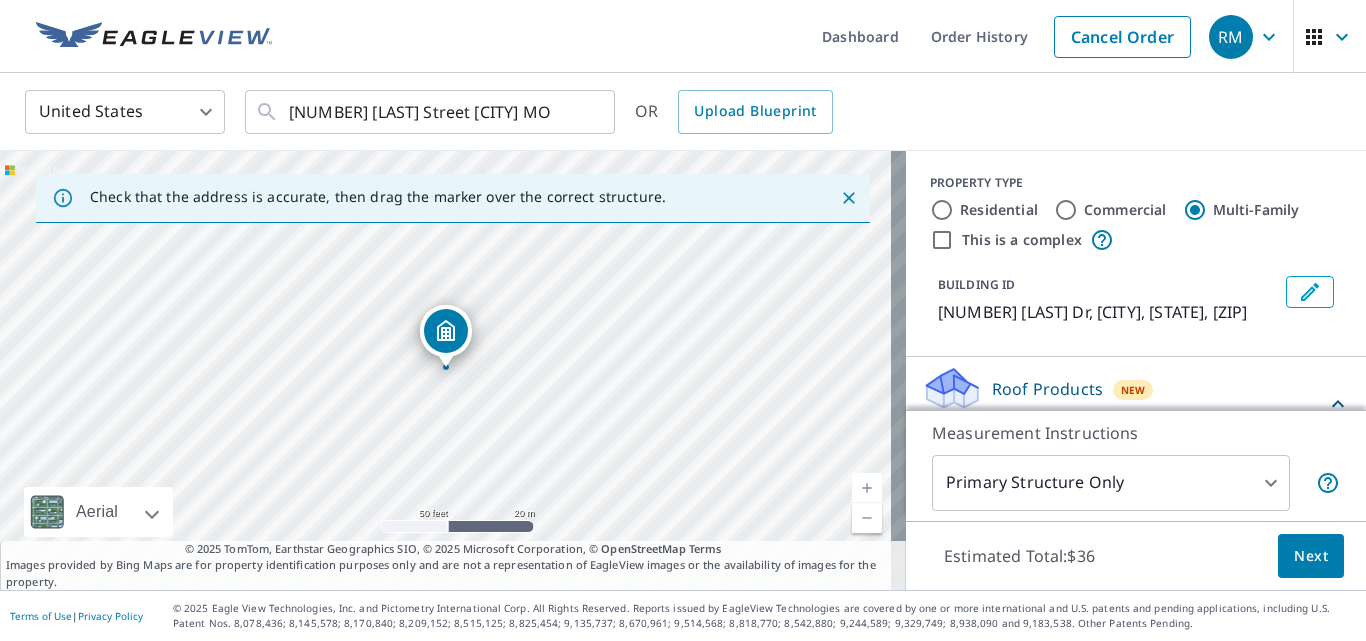 scroll, scrollTop: 0, scrollLeft: 0, axis: both 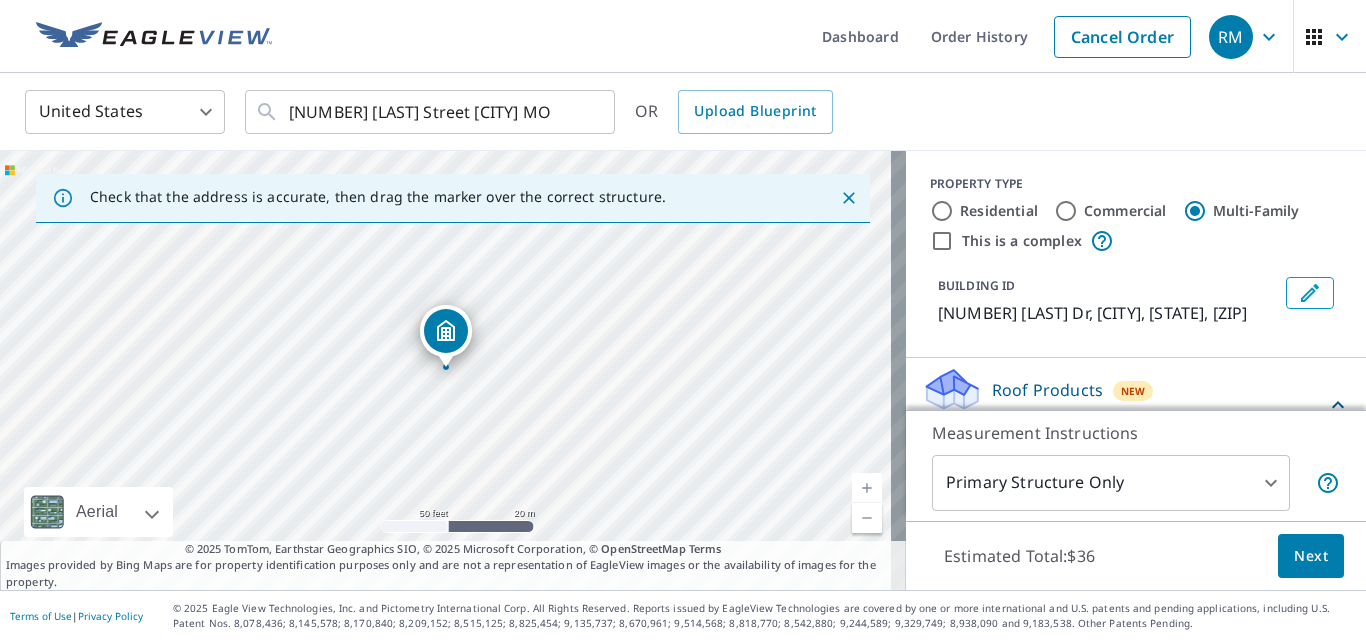 click on "Residential" at bounding box center (942, 211) 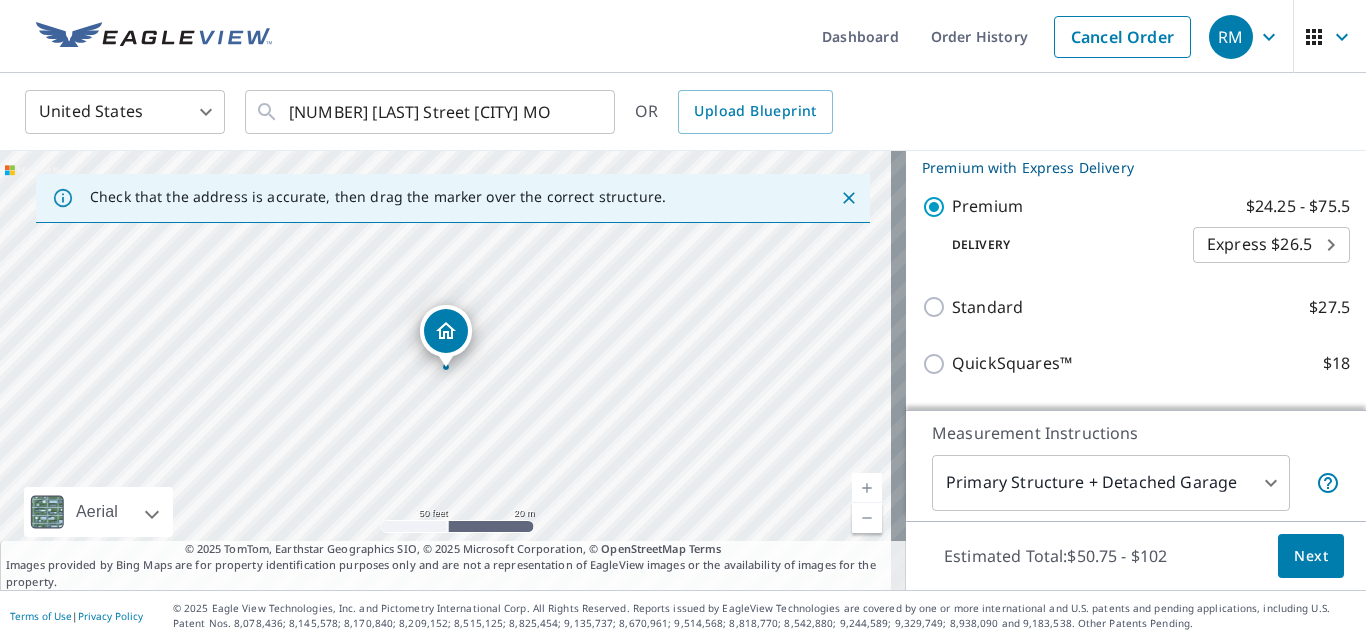 scroll, scrollTop: 344, scrollLeft: 0, axis: vertical 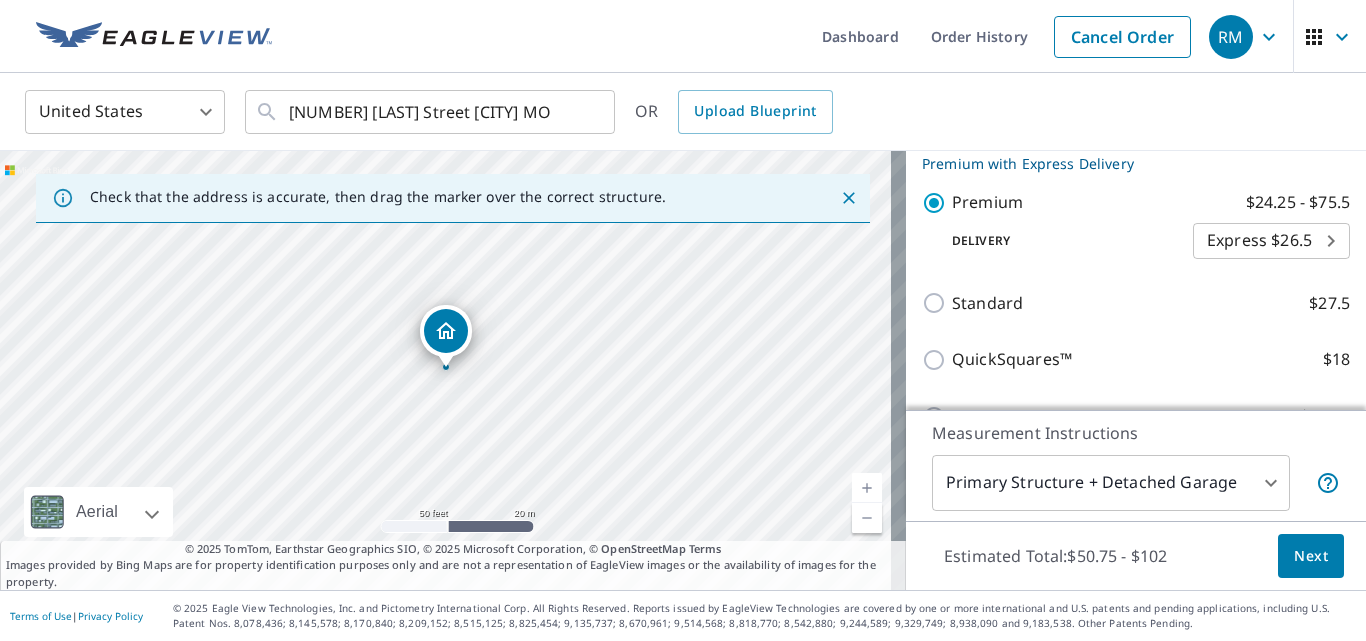 click on "RM RM
Dashboard Order History Cancel Order RM United States US ​ [NUMBER] [LAST] Street [CITY] MO ​ OR Upload Blueprint Check that the address is accurate, then drag the marker over the correct structure. [NUMBER] [LAST] Dr [CITY], [STATE], [ZIP] Aerial Road A standard road map Aerial A detailed look from above Labels Labels 50 feet 20 m © 2025 TomTom, © Vexcel Imaging, © 2025 Microsoft Corporation,  © OpenStreetMap Terms © 2025 TomTom, Earthstar Geographics SIO, © 2025 Microsoft Corporation, ©   OpenStreetMap   Terms Images provided by Bing Maps are for property identification purposes only and are not a representation of EagleView images or the availability of images for the property. PROPERTY TYPE Residential Commercial Multi-Family This is a complex BUILDING ID [NUMBER] [LAST] Dr, [CITY], [STATE], [ZIP] Full House Products New Full House™ $91 Roof Products New Premium with Express Delivery Premium $24.25 - $75.5 Delivery Express $26.5 4 ​ Standard $27.5 QuickSquares™ $18 Gutter $13.75 Bid Perfect™ $18 New" at bounding box center [683, 320] 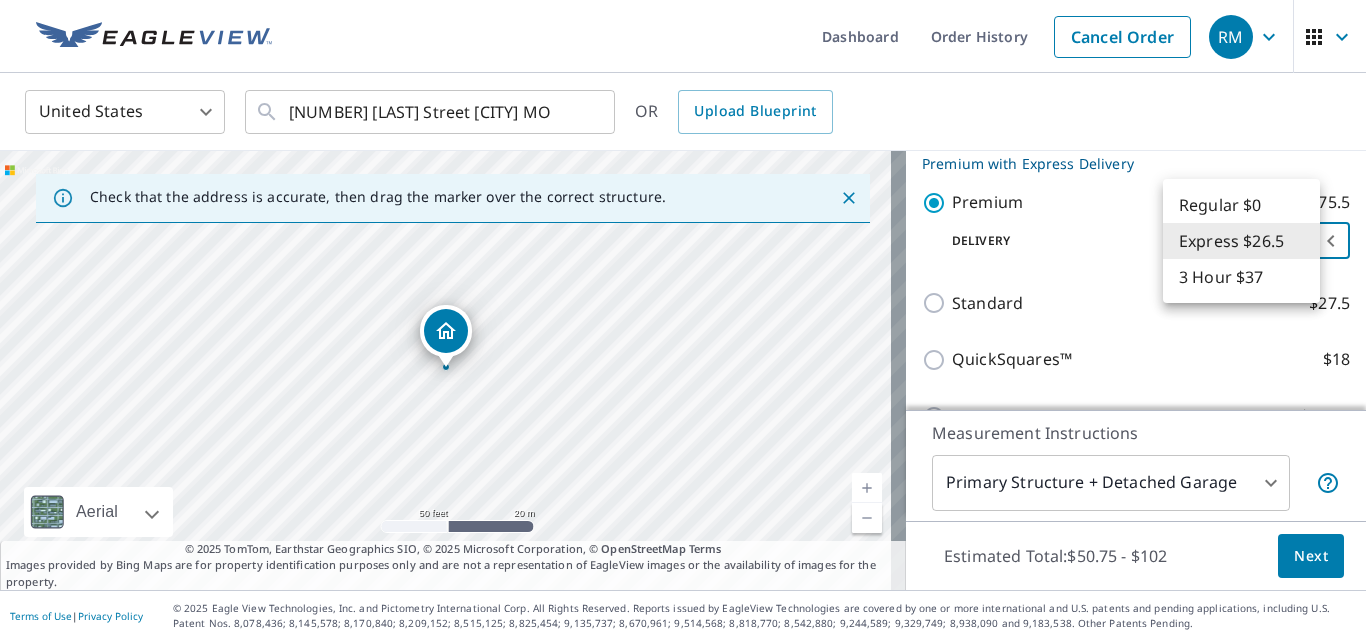 click on "3 Hour $37" at bounding box center (1241, 277) 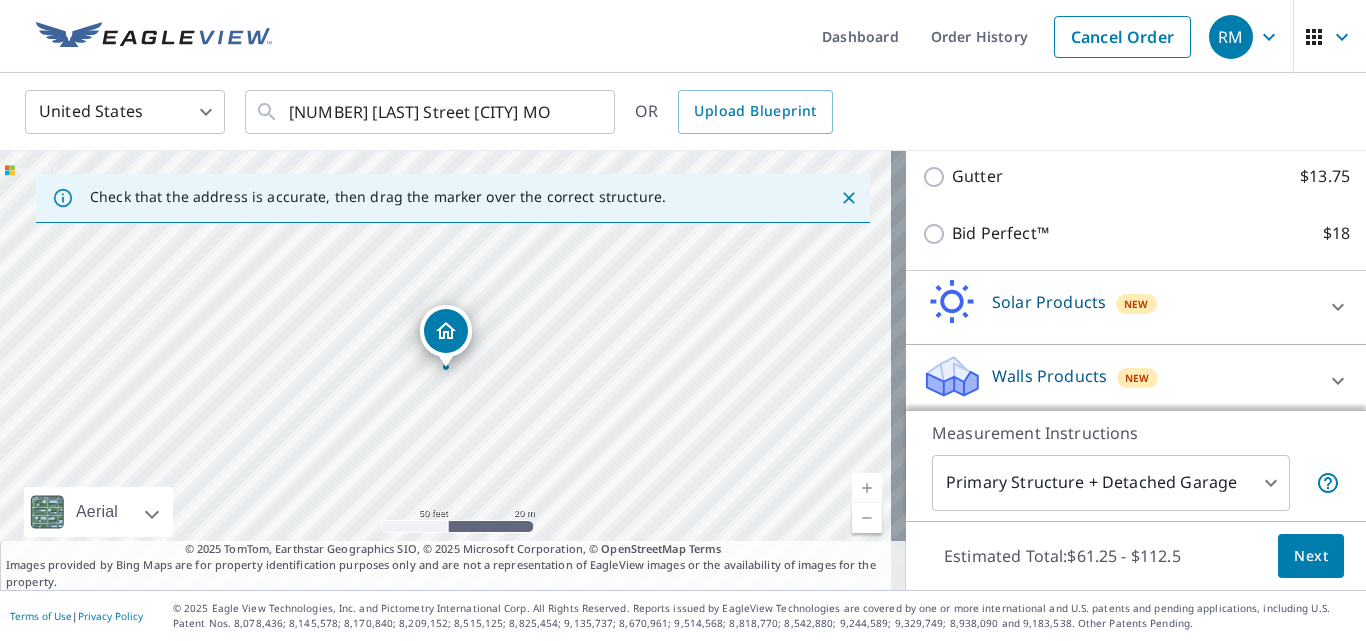 scroll, scrollTop: 766, scrollLeft: 0, axis: vertical 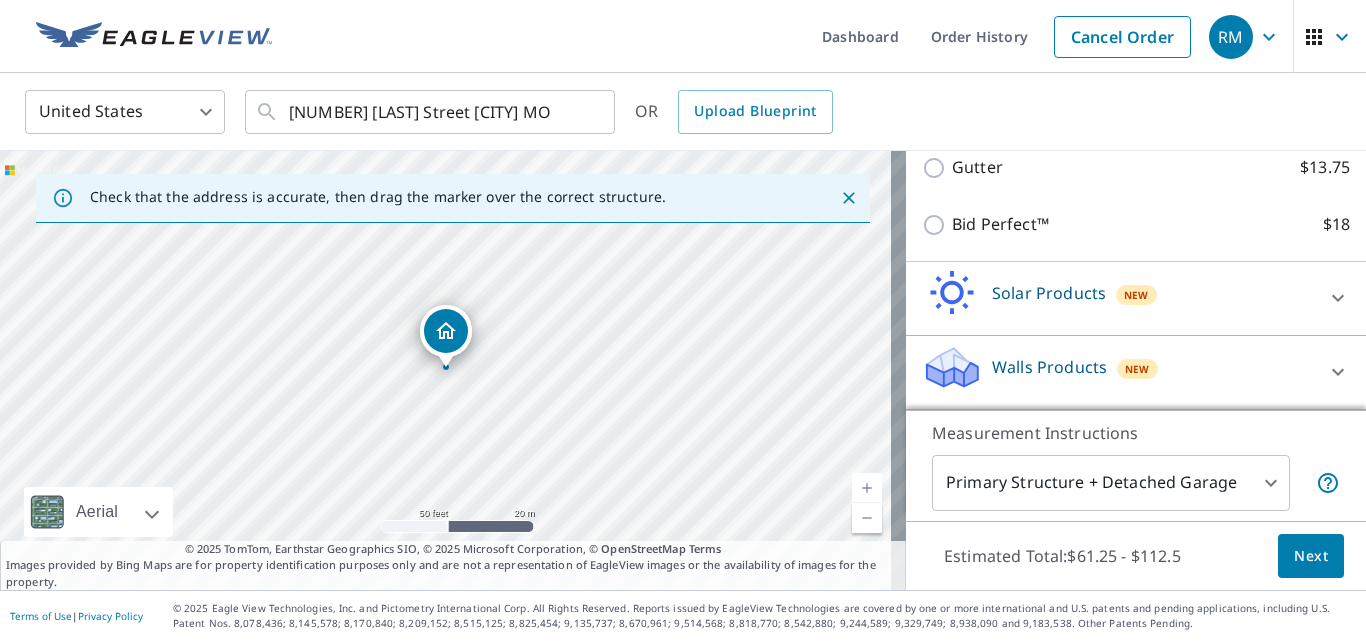 click on "Next" at bounding box center (1311, 556) 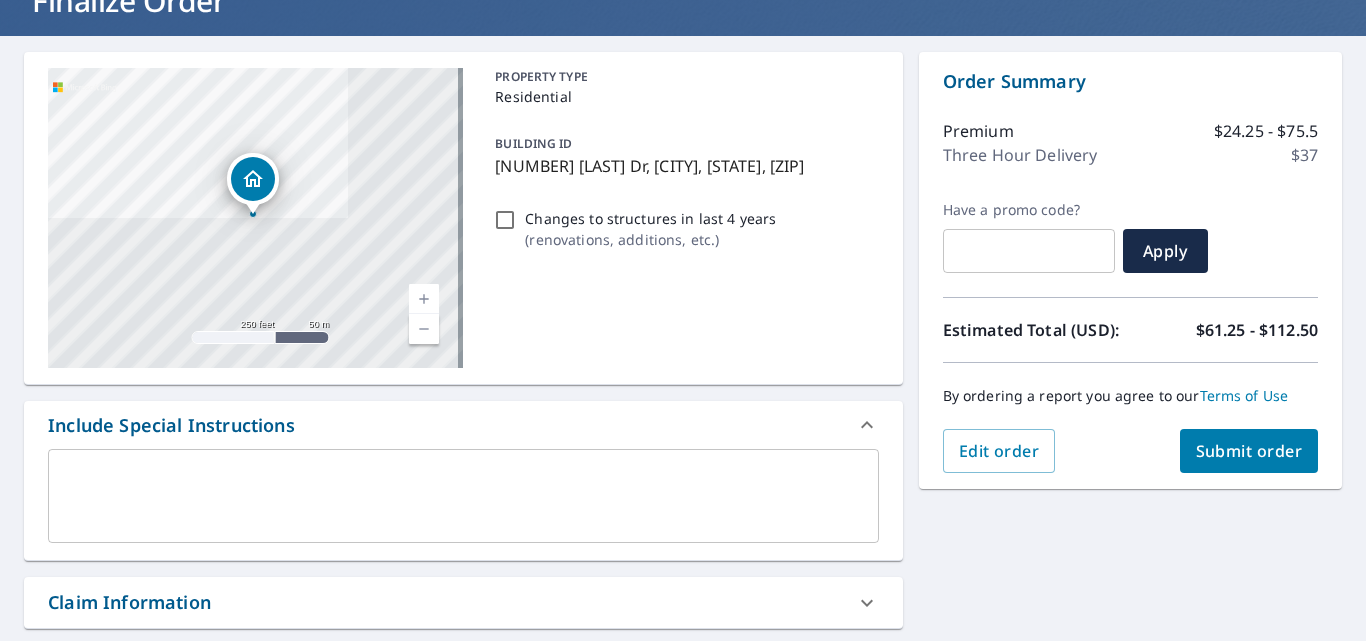 scroll, scrollTop: 153, scrollLeft: 0, axis: vertical 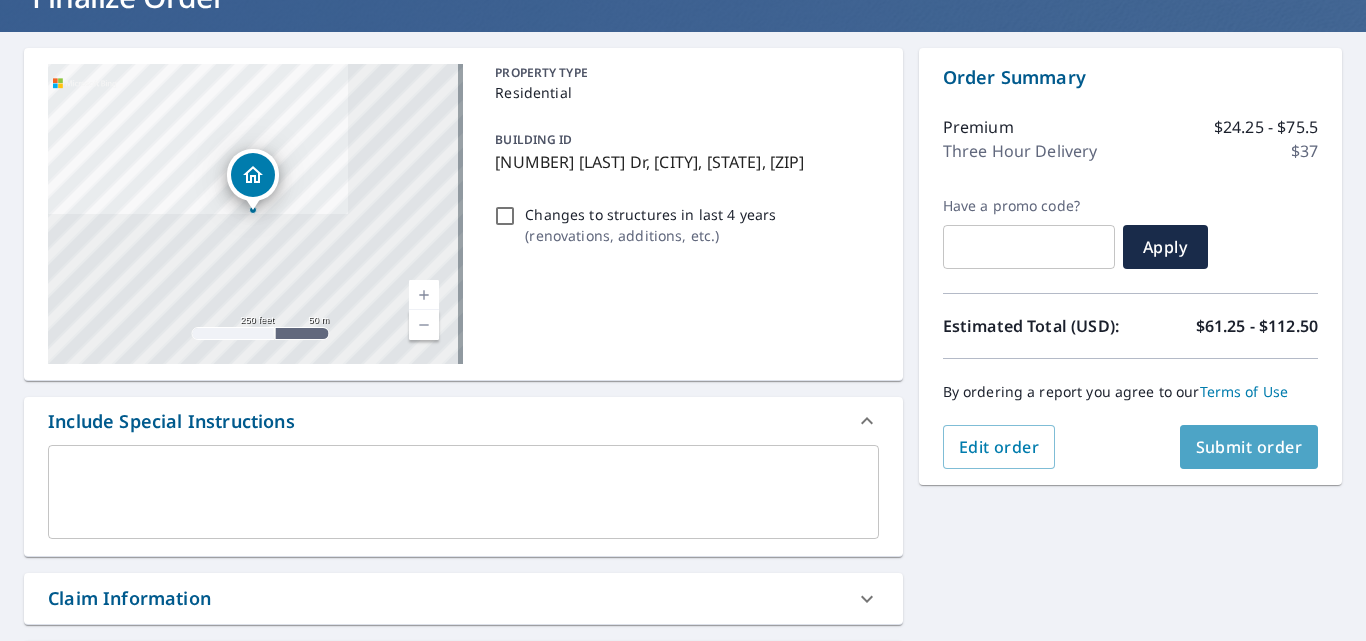 click on "Submit order" at bounding box center (1249, 447) 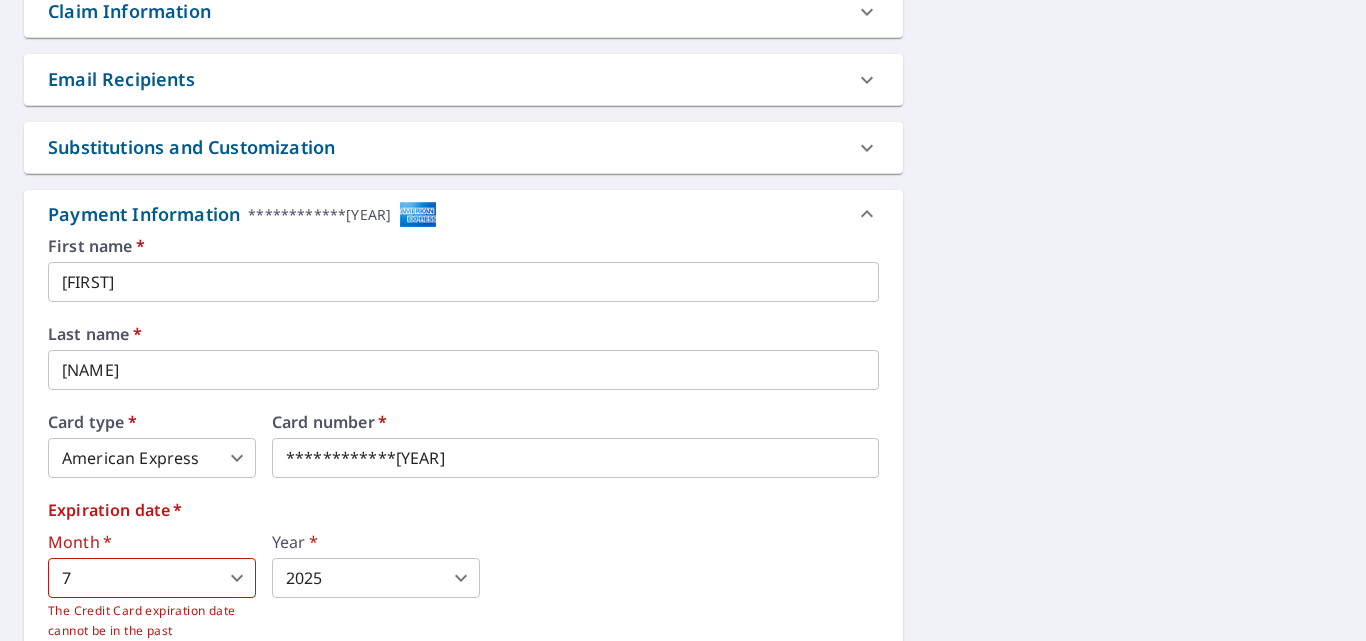 scroll, scrollTop: 789, scrollLeft: 0, axis: vertical 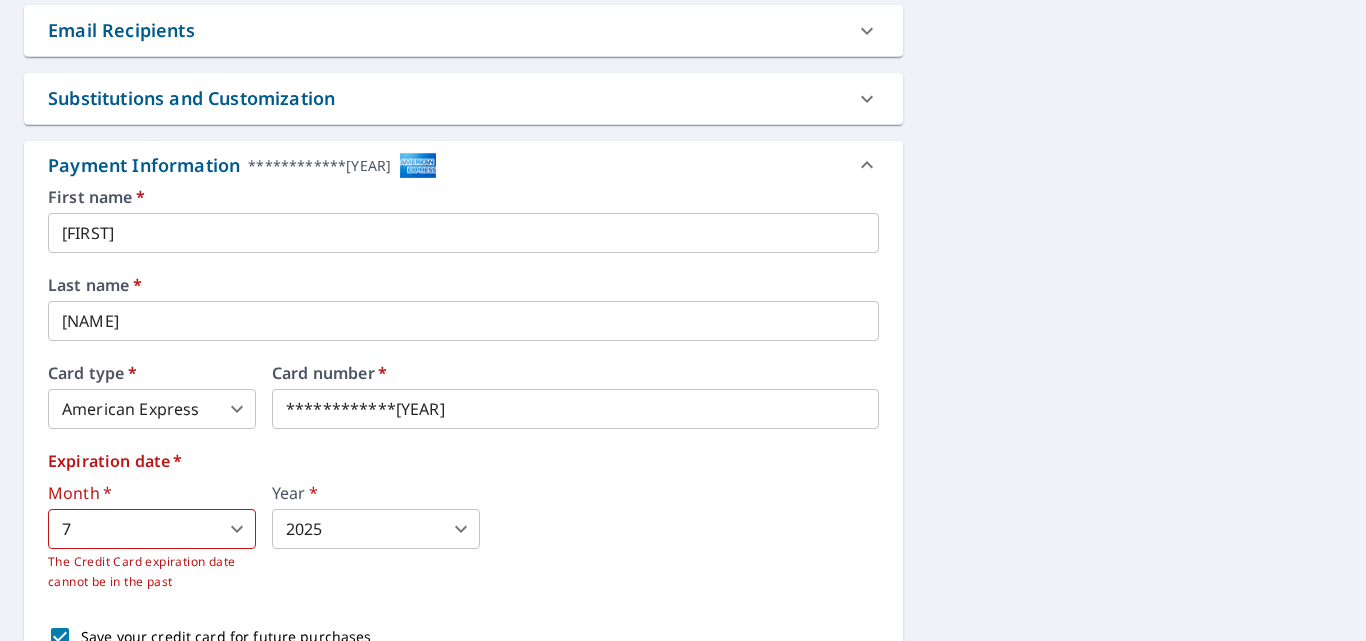 click on "RM RM
Dashboard Order History Cancel Order RM Dashboard / Finalize Order Finalize Order [NUMBER] [LAST] Dr [CITY], [STATE], [ZIP] Aerial Road A standard road map Aerial A detailed look from above Labels Labels 250 feet 50 m © 2025 TomTom, © Vexcel Imaging, © 2025 Microsoft Corporation,  © OpenStreetMap Terms PROPERTY TYPE Residential BUILDING ID [NUMBER] [LAST] Dr, [CITY], [STATE], [ZIP] Changes to structures in last 4 years ( renovations, additions, etc. ) Include Special Instructions x ​ Claim Information Claim number ​ Claim information ​ PO number ​ Date of loss ​ Cat ID ​ Email Recipients Your reports will be sent to  rjmroofing@[DOMAIN].com.  Edit Contact Information. Send a copy of the report to: ​ Substitutions and Customization Roof measurement report substitutions If a Premium Report is unavailable send me an Extended Coverage 3D Report: Yes No Ask If an Extended Coverage 3D Report is unavailable send me an Extended Coverage 2D Report: Yes No Ask Yes No Ask Additional Report Formats DXF RXF XML" at bounding box center (683, 320) 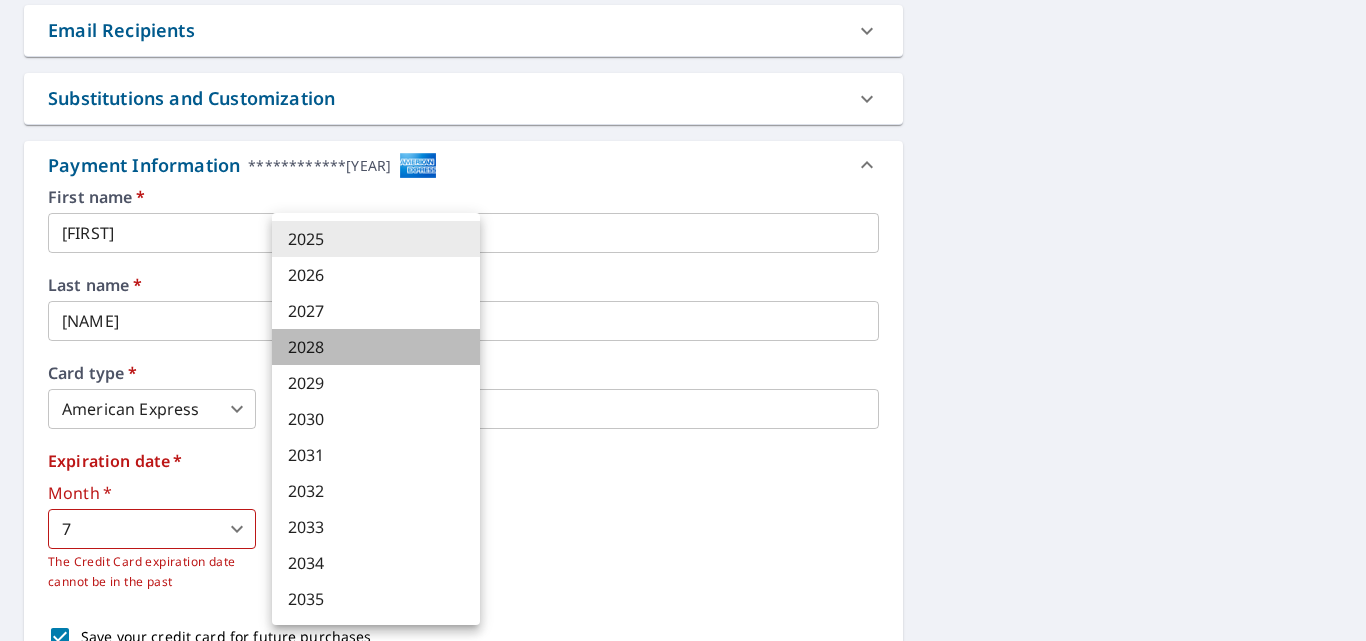 click on "2028" at bounding box center [376, 347] 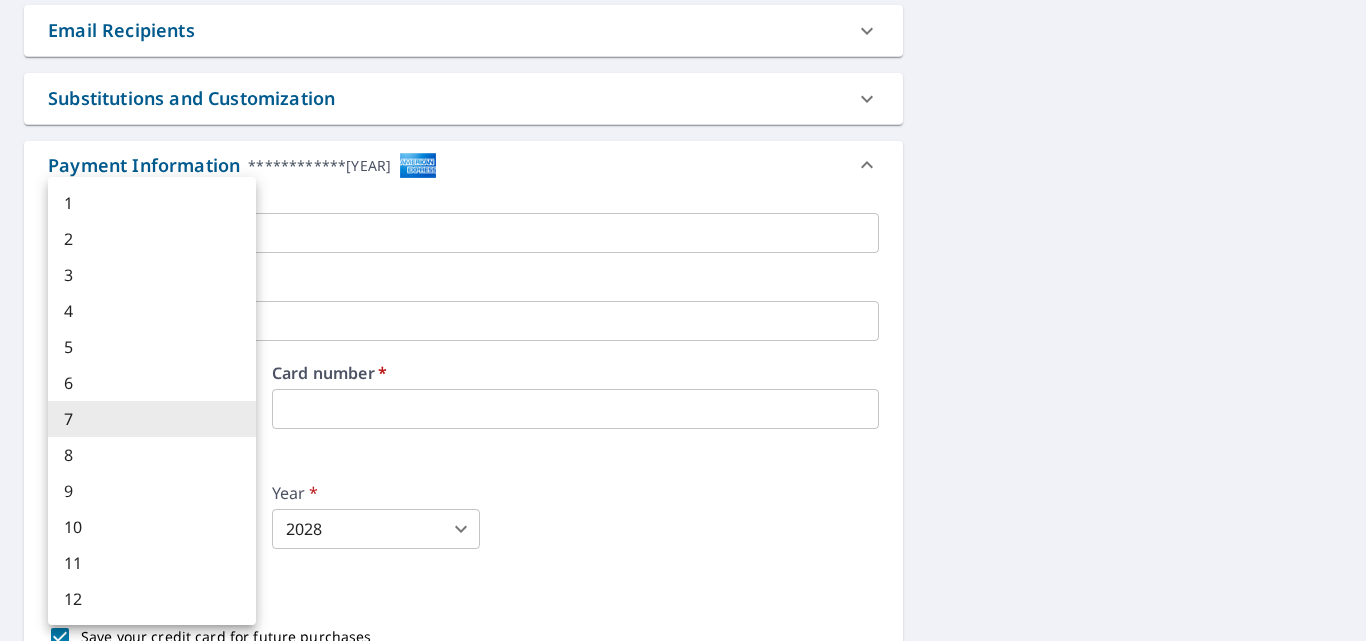 click on "RM RM
Dashboard Order History Cancel Order RM Dashboard / Finalize Order Finalize Order [NUMBER] [LAST] Dr [CITY], [STATE], [ZIP] Aerial Road A standard road map Aerial A detailed look from above Labels Labels 250 feet 50 m © 2025 TomTom, © Vexcel Imaging, © 2025 Microsoft Corporation,  © OpenStreetMap Terms PROPERTY TYPE Residential BUILDING ID [NUMBER] [LAST] Dr, [CITY], [STATE], [ZIP] Changes to structures in last 4 years ( renovations, additions, etc. ) Include Special Instructions x ​ Claim Information Claim number ​ Claim information ​ PO number ​ Date of loss ​ Cat ID ​ Email Recipients Your reports will be sent to  rjmroofing@[DOMAIN].com.  Edit Contact Information. Send a copy of the report to: ​ Substitutions and Customization Roof measurement report substitutions If a Premium Report is unavailable send me an Extended Coverage 3D Report: Yes No Ask If an Extended Coverage 3D Report is unavailable send me an Extended Coverage 2D Report: Yes No Ask Yes No Ask Additional Report Formats DXF RXF XML" at bounding box center (683, 320) 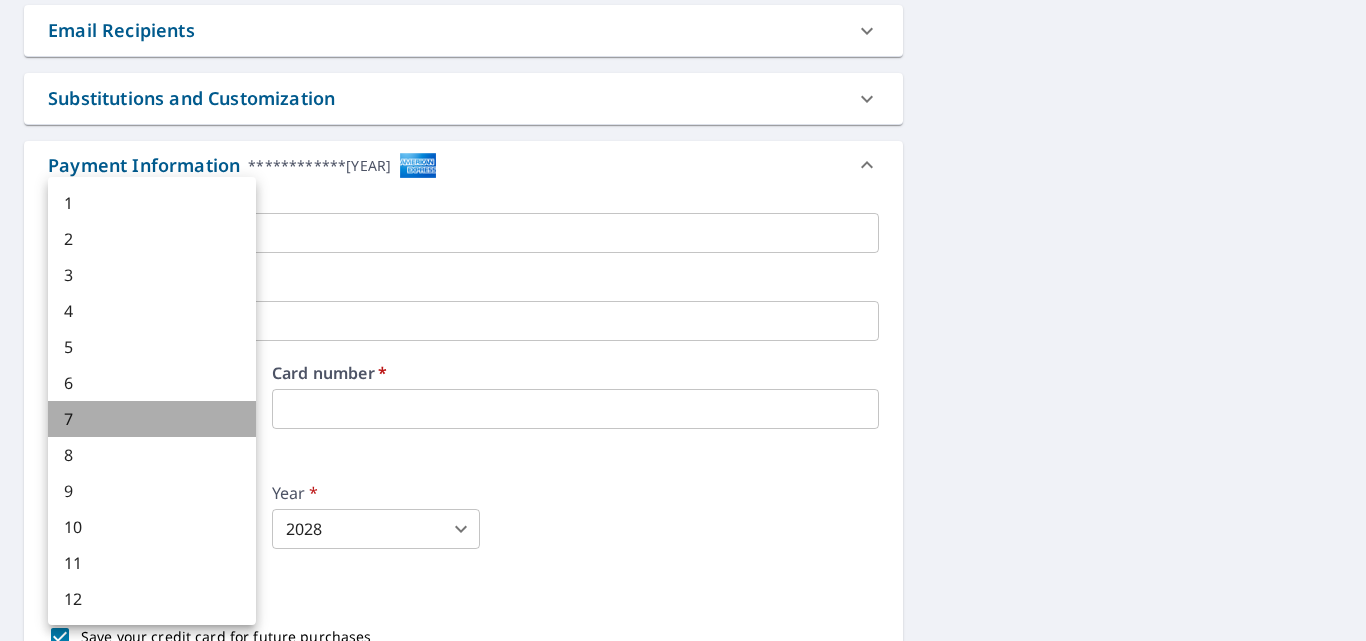 click on "7" at bounding box center (152, 419) 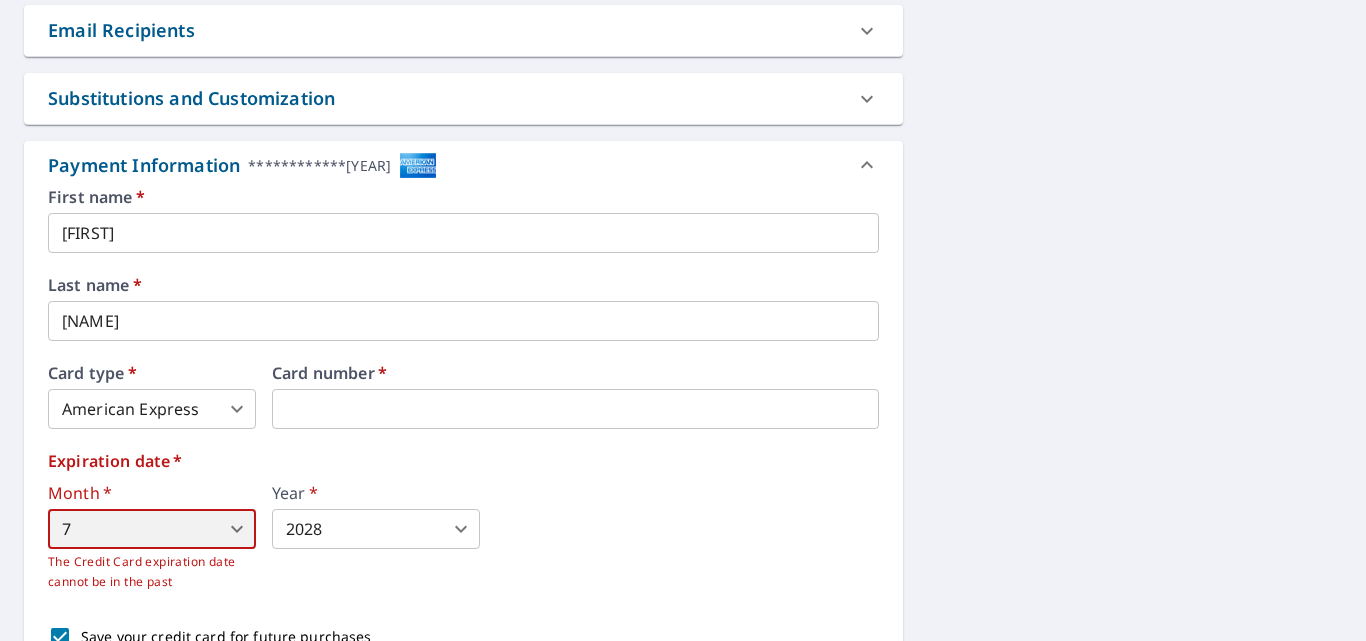 scroll, scrollTop: 975, scrollLeft: 0, axis: vertical 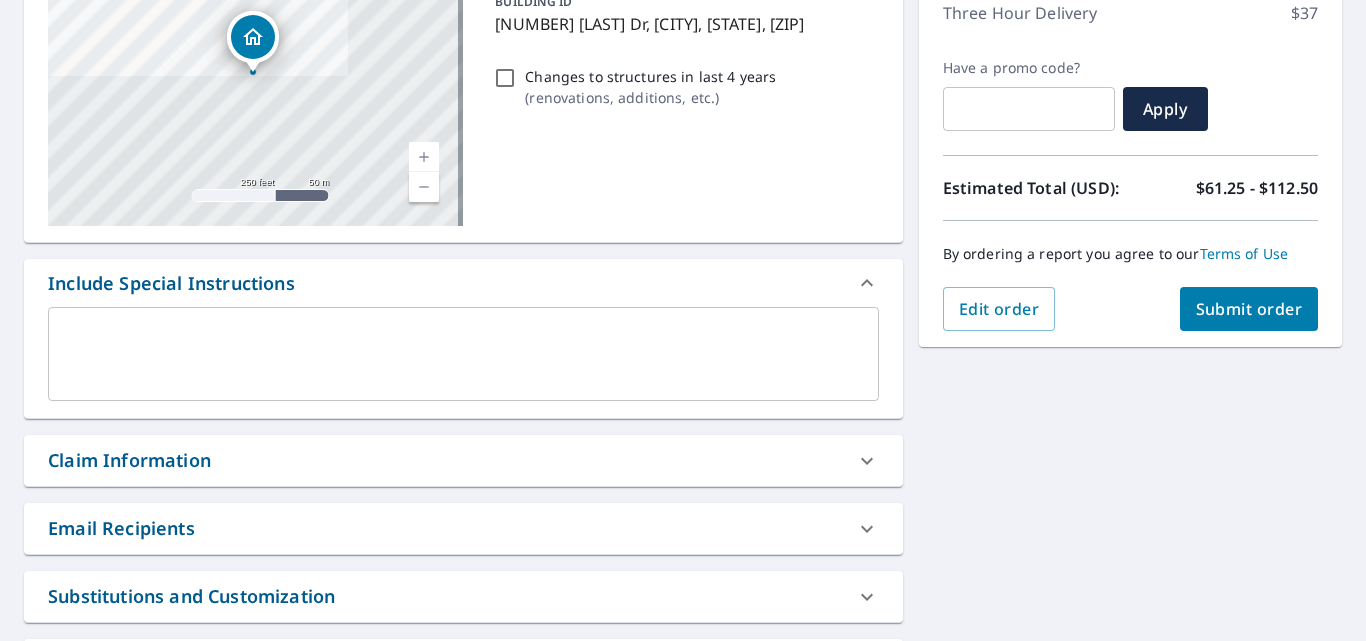 click on "Submit order" at bounding box center (1249, 309) 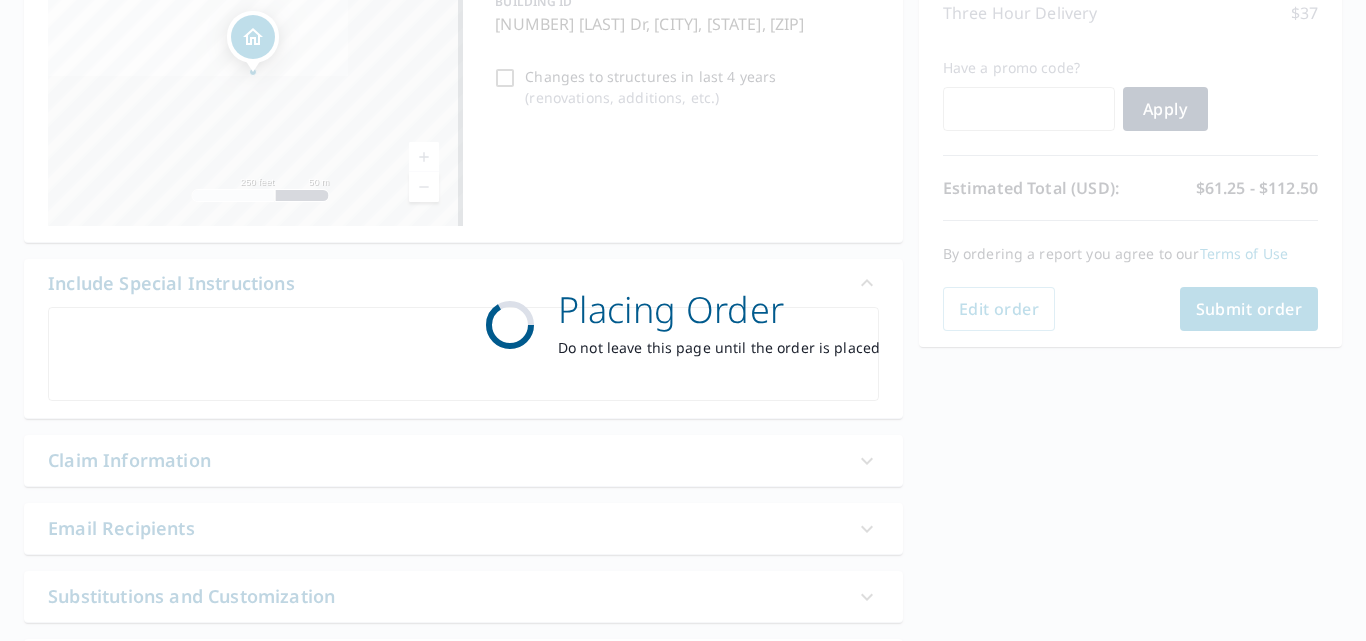 checkbox on "true" 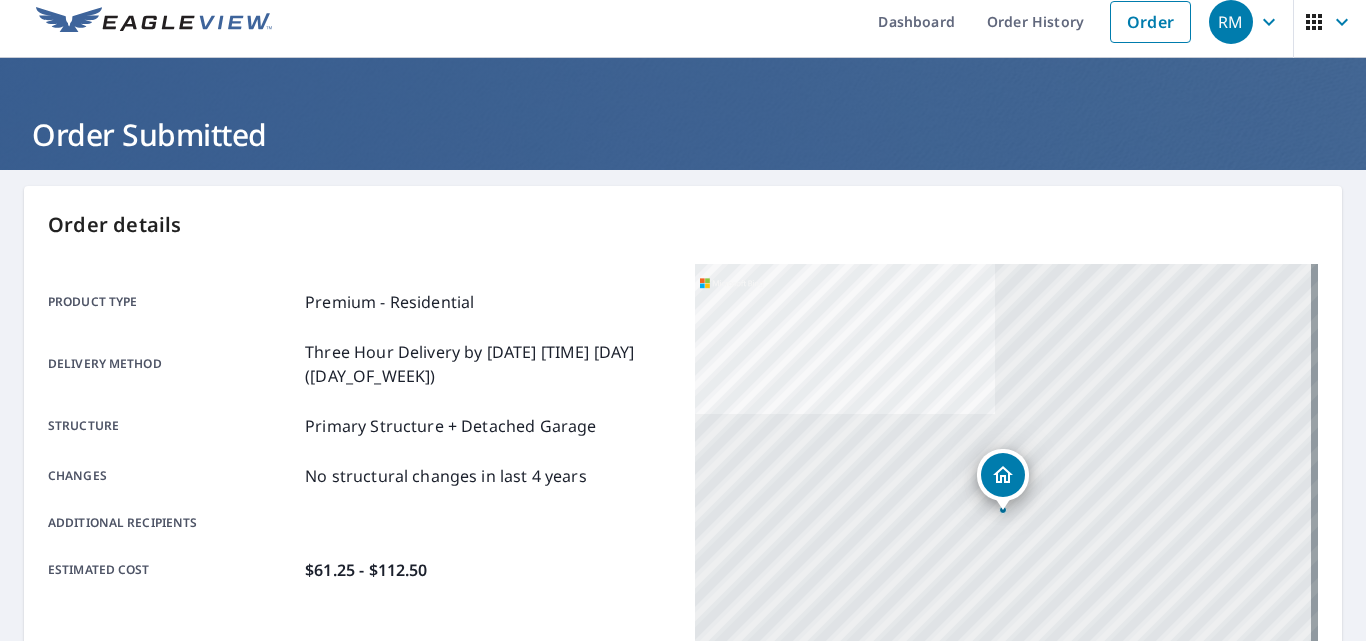 scroll, scrollTop: 0, scrollLeft: 0, axis: both 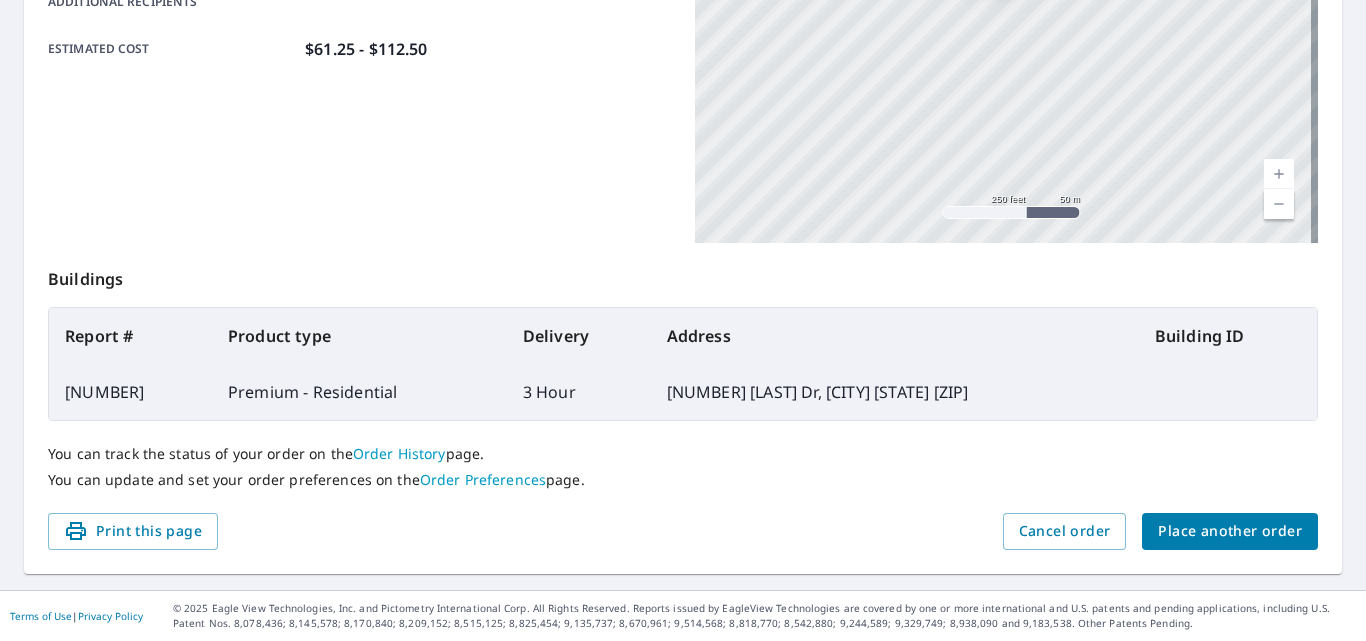 click on "Place another order" at bounding box center [1230, 531] 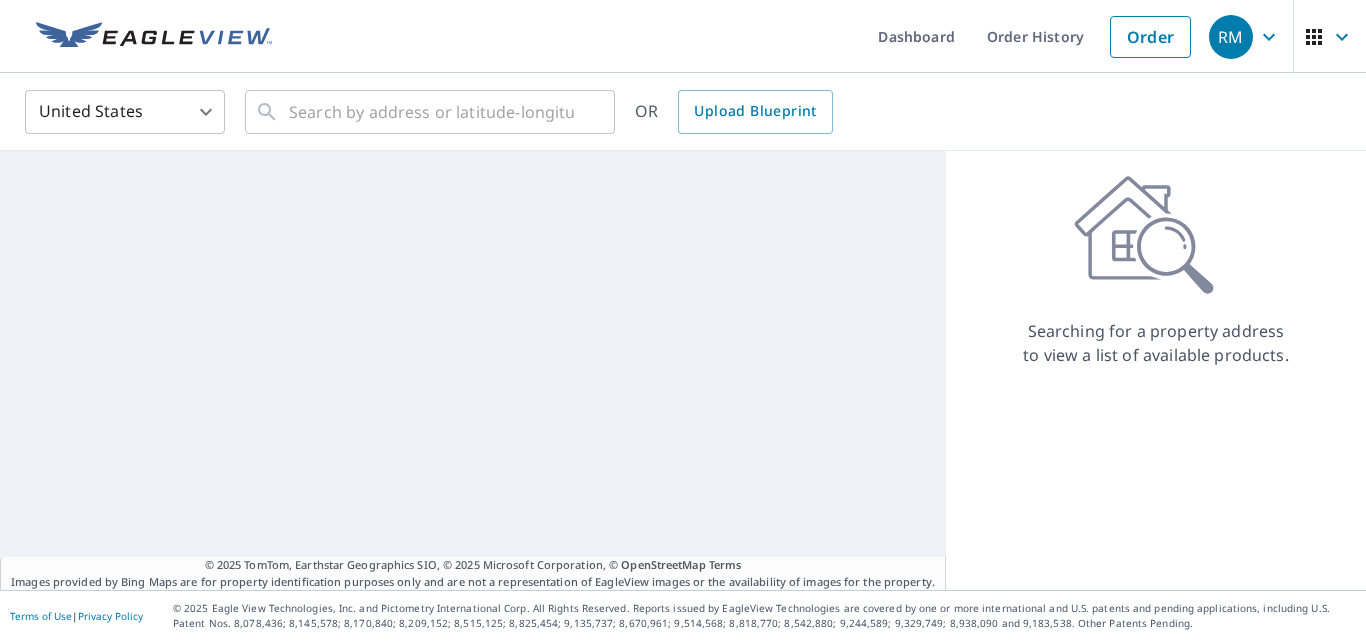 scroll, scrollTop: 0, scrollLeft: 0, axis: both 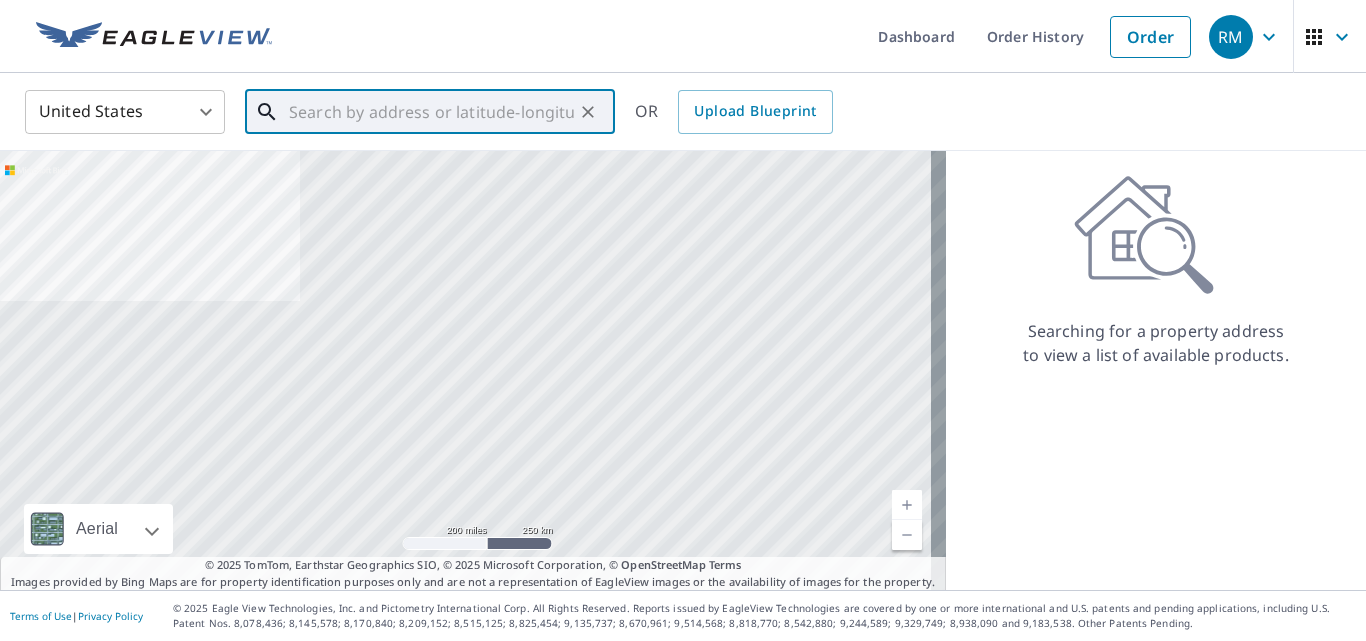 click at bounding box center [431, 112] 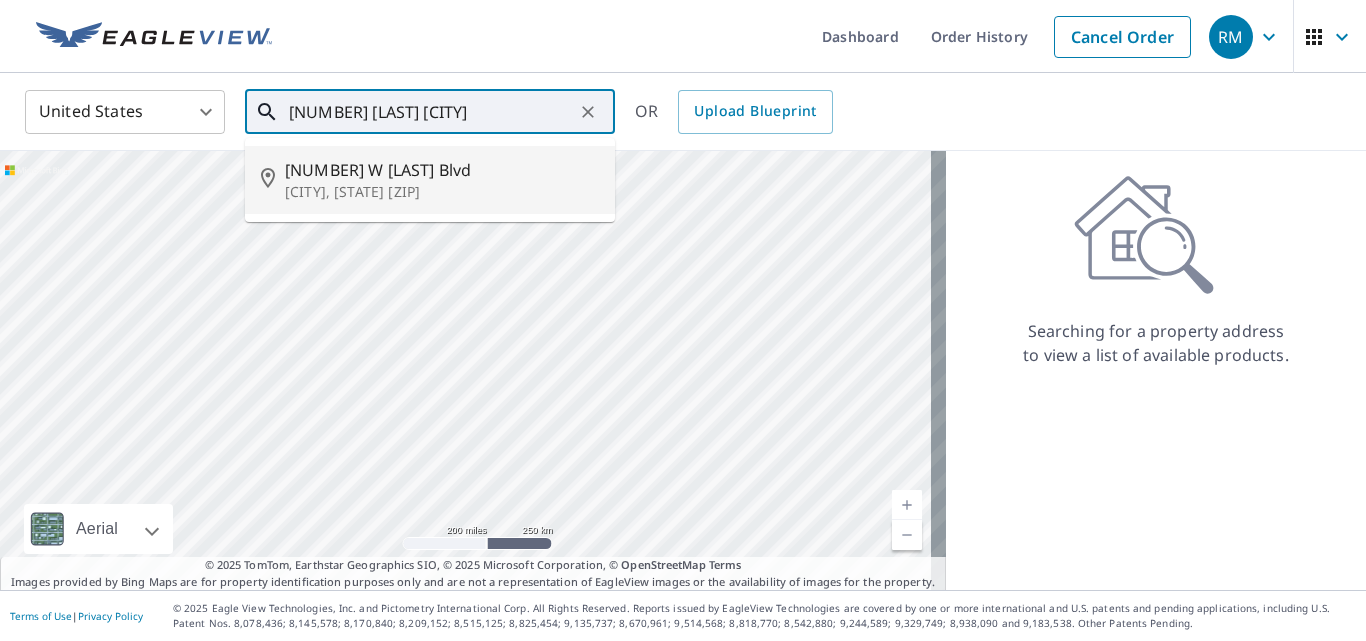 click on "[NUMBER] W [LAST] Blvd" at bounding box center [442, 170] 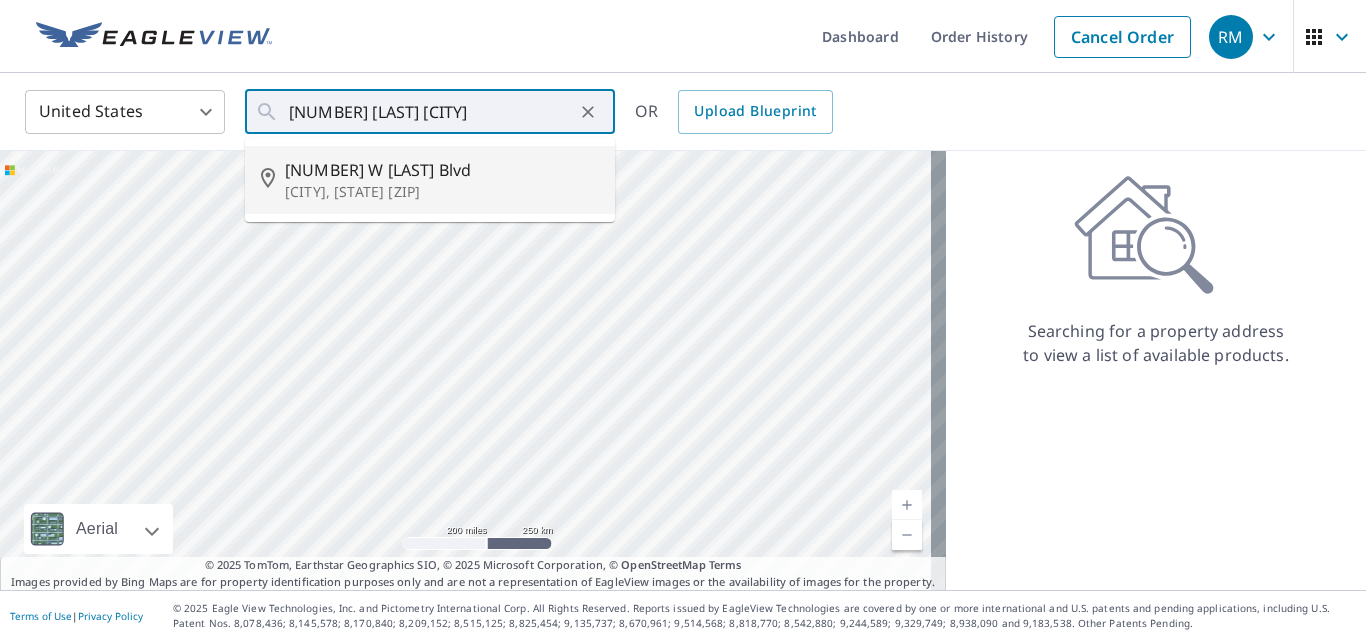 type on "[NUMBER] W [LAST] Blvd [CITY], [STATE] [ZIP]" 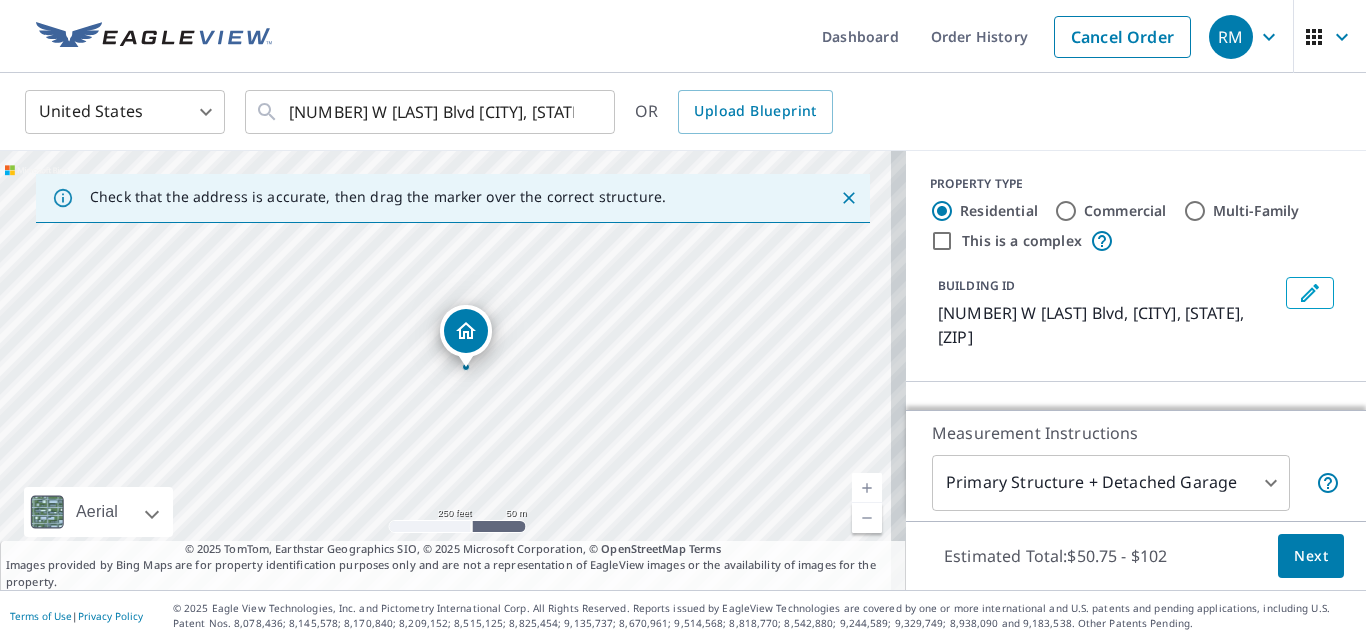 click at bounding box center [867, 488] 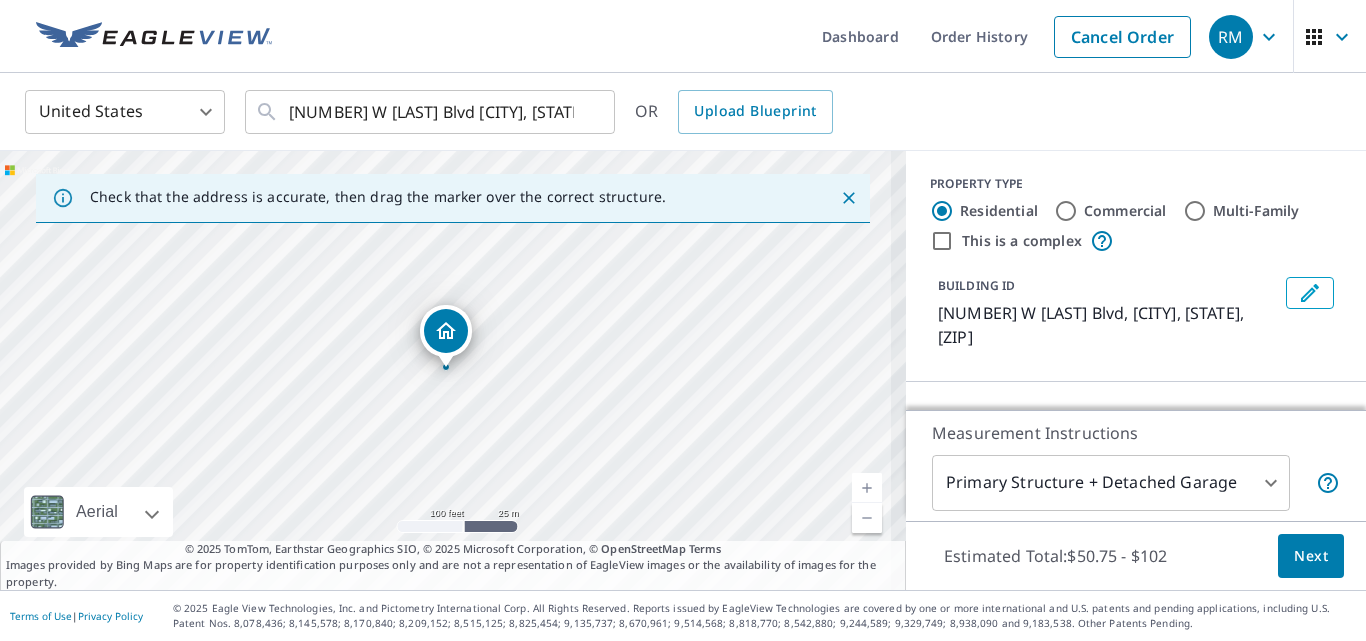 click at bounding box center [867, 488] 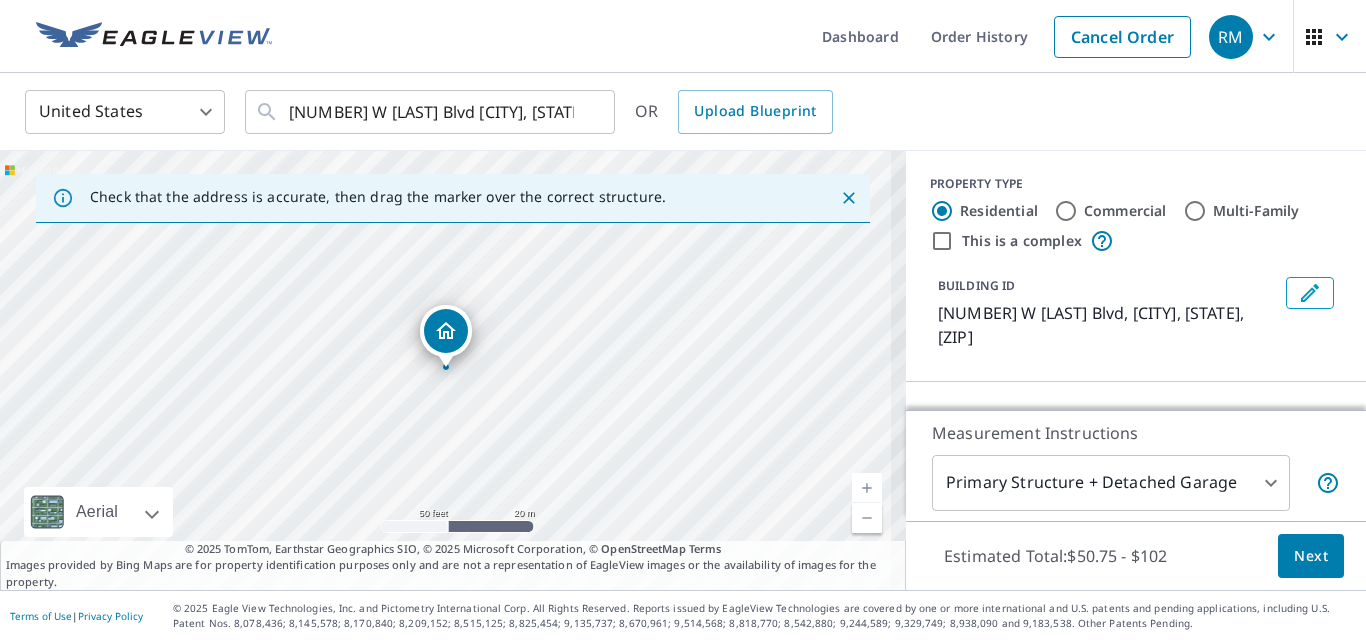 click at bounding box center (867, 488) 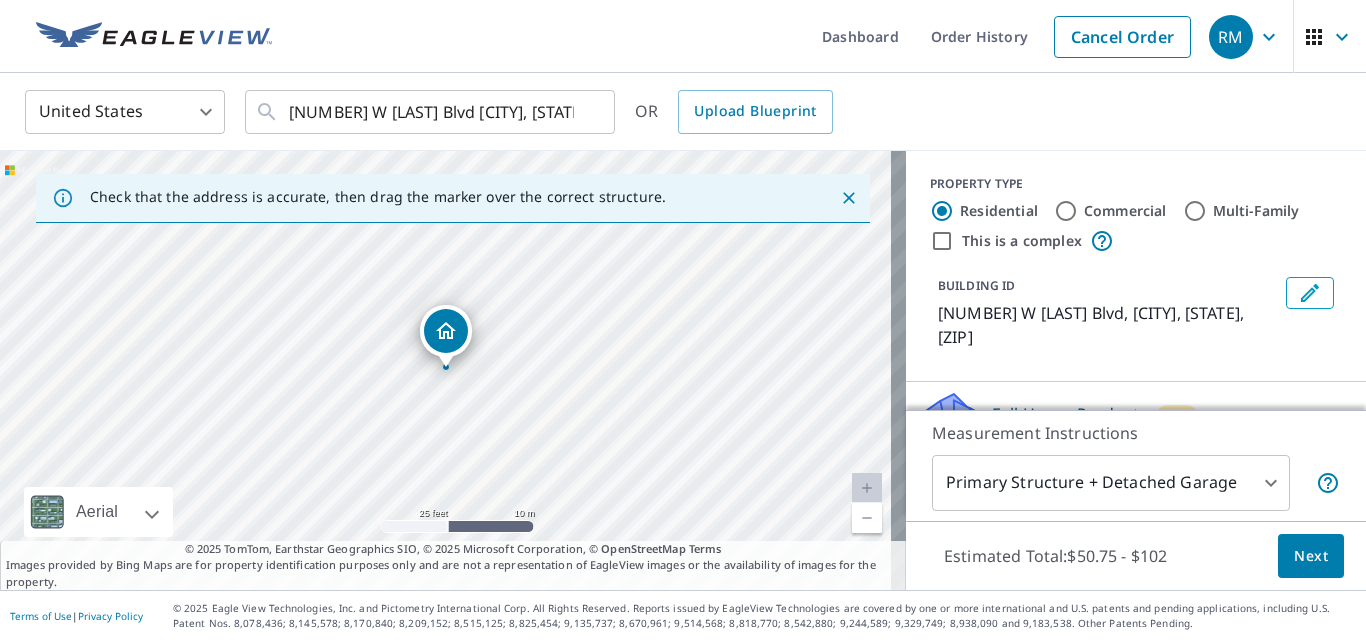 click at bounding box center [867, 488] 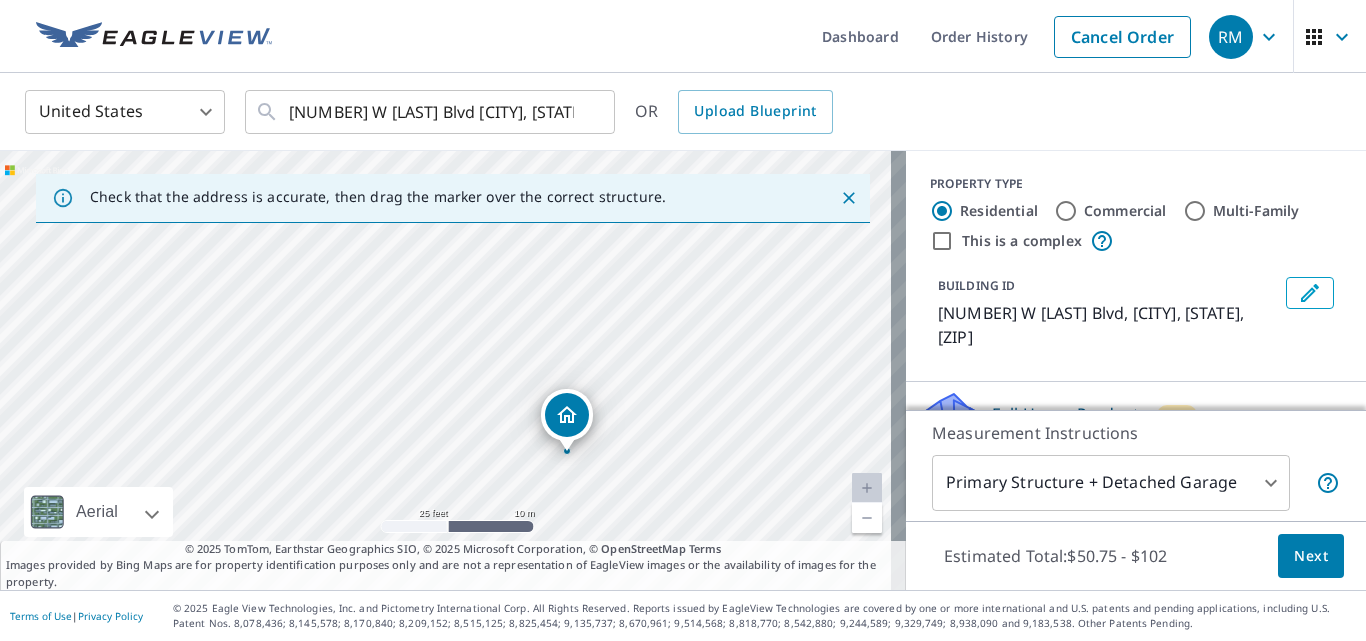 drag, startPoint x: 510, startPoint y: 404, endPoint x: 631, endPoint y: 488, distance: 147.29901 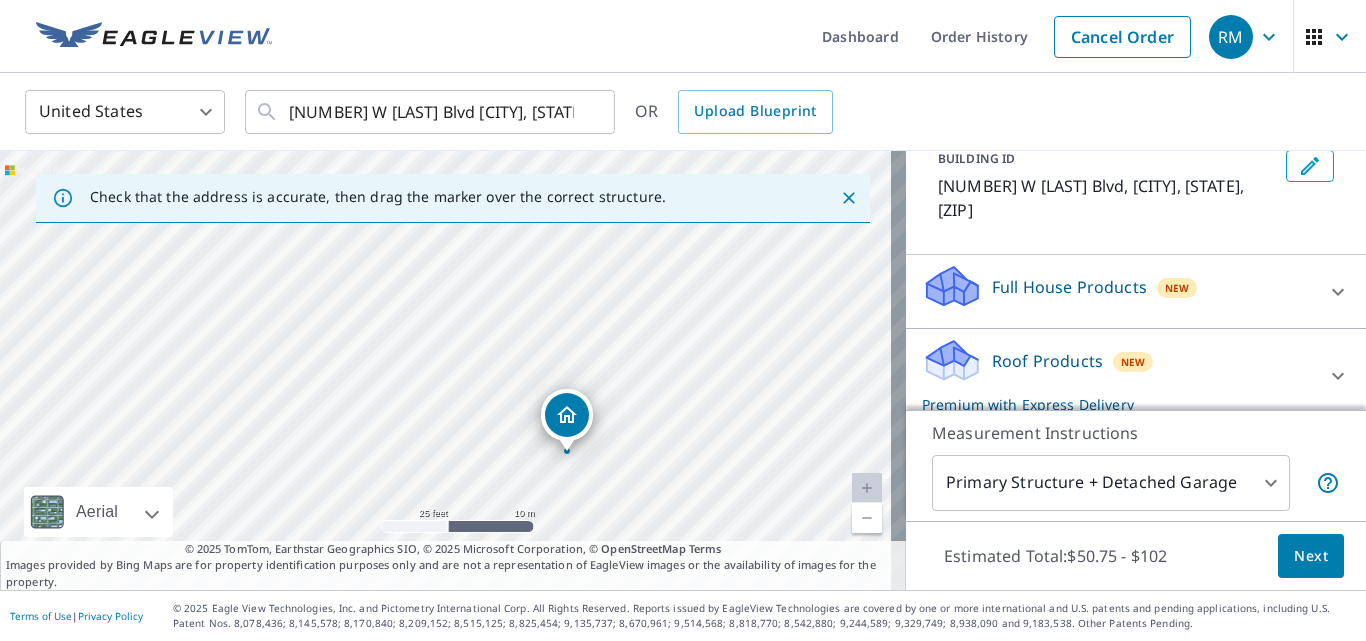 scroll, scrollTop: 129, scrollLeft: 0, axis: vertical 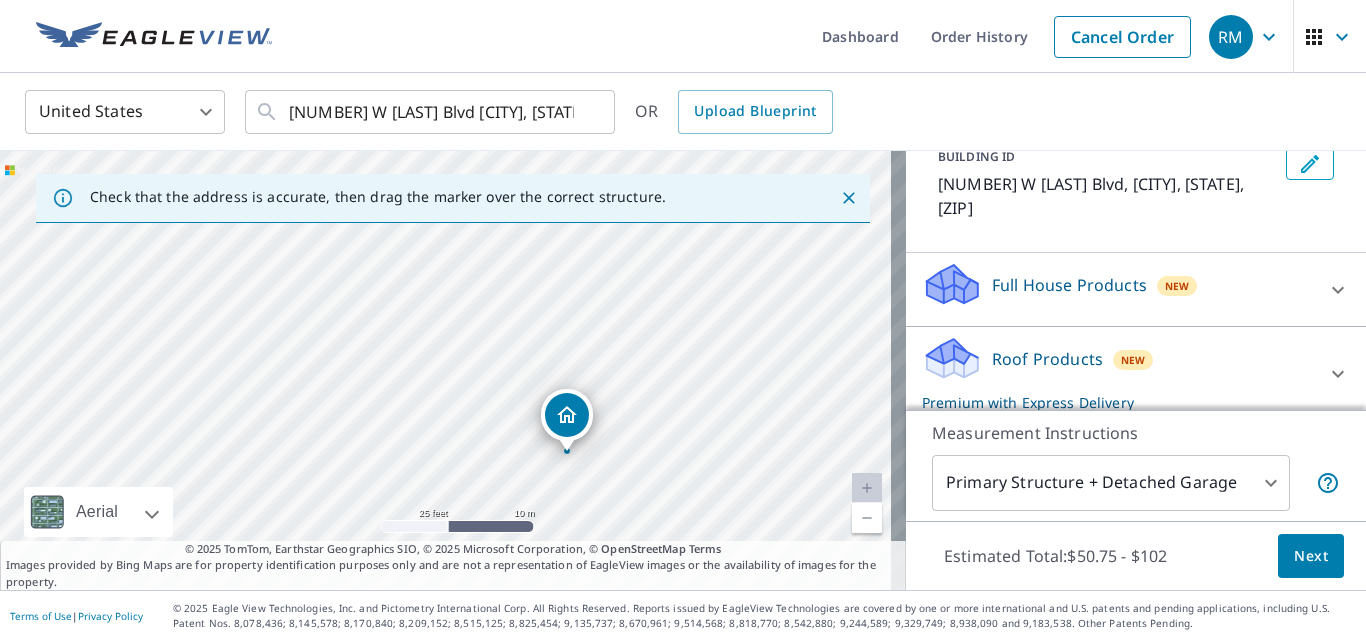 click 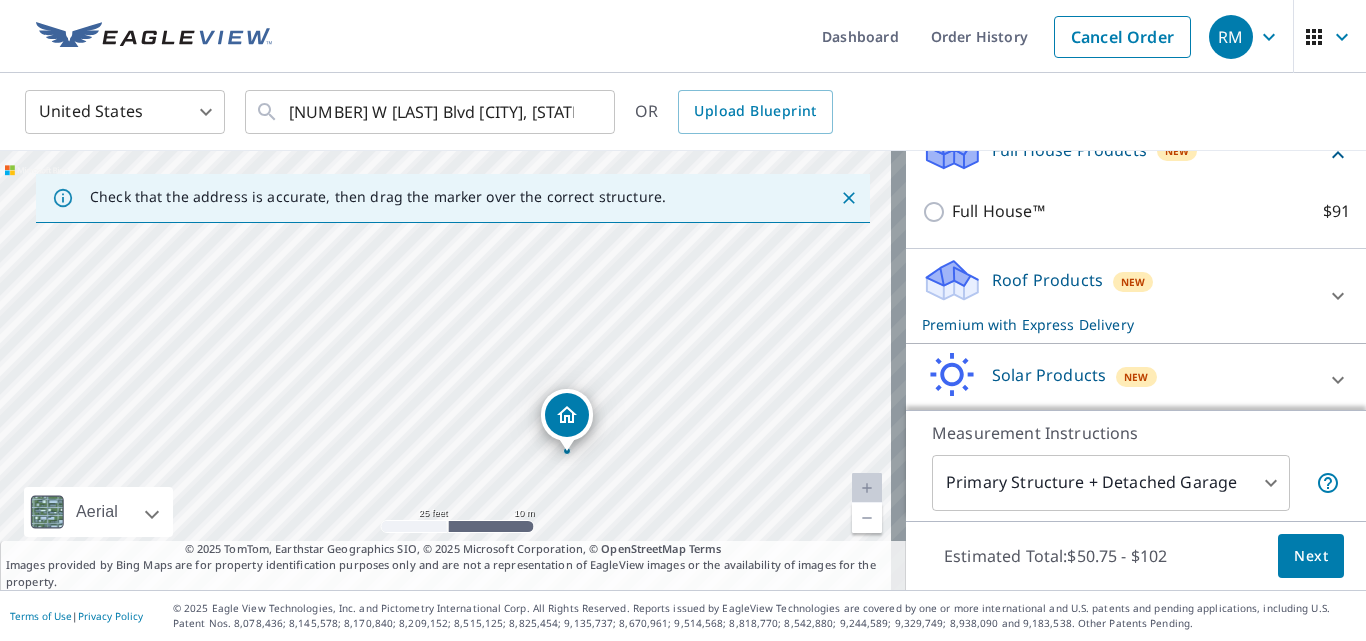 scroll, scrollTop: 267, scrollLeft: 0, axis: vertical 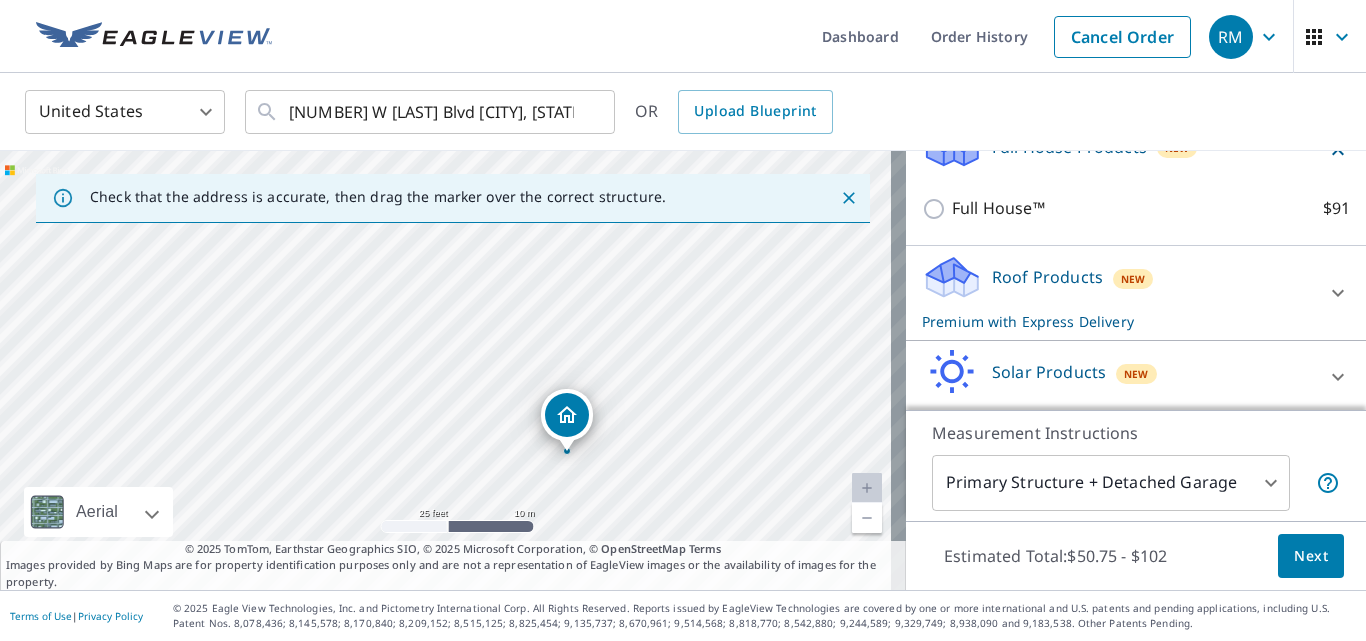 click 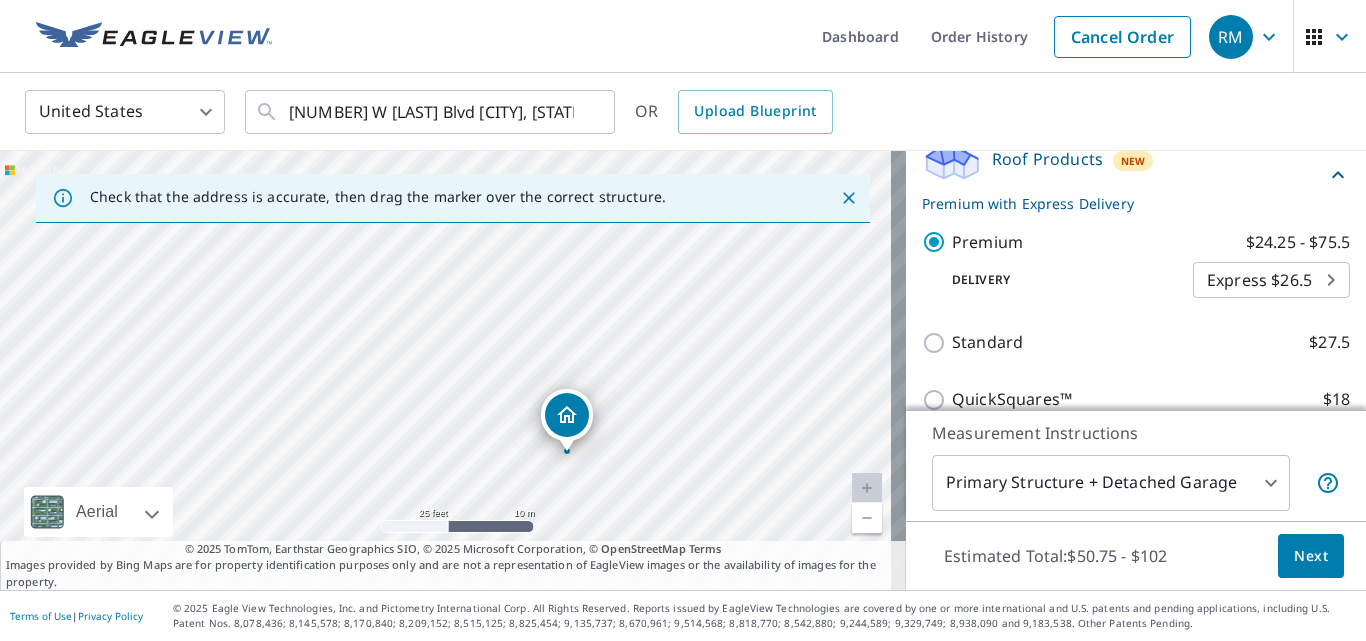 scroll, scrollTop: 389, scrollLeft: 0, axis: vertical 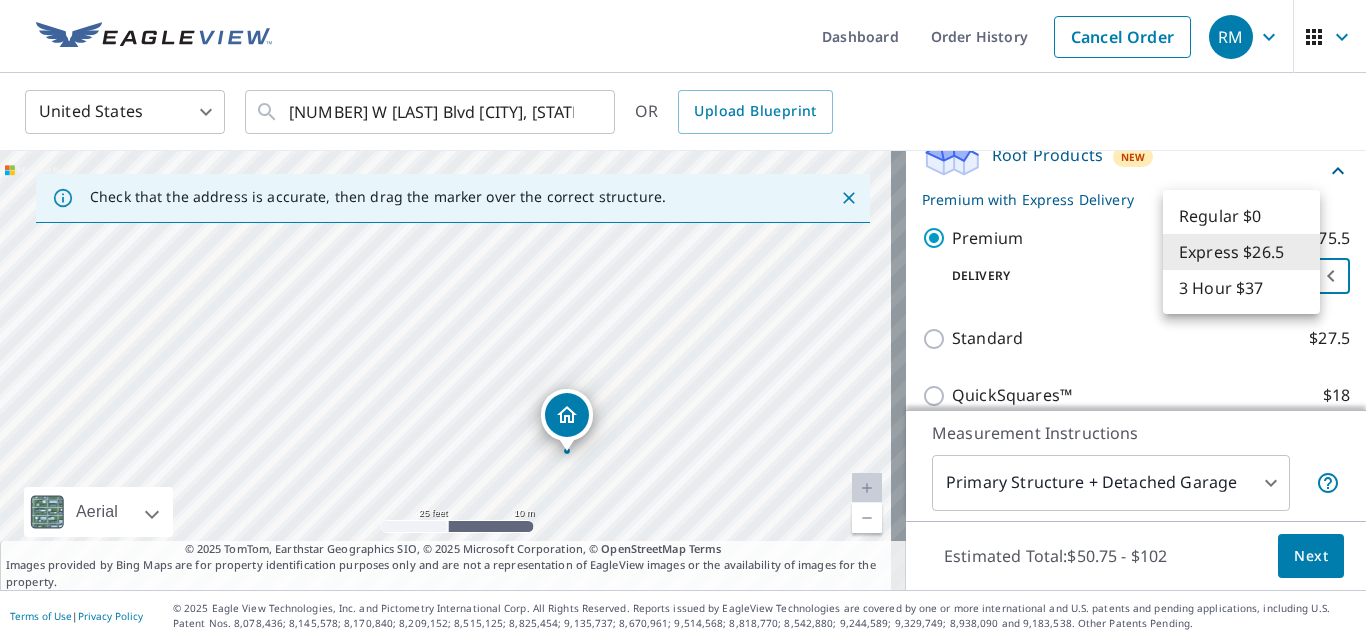 click on "RM RM
Dashboard Order History Cancel Order RM United States US ​ [NUMBER] W [LAST] Blvd [CITY], [STATE] [ZIP] ​ OR Upload Blueprint Check that the address is accurate, then drag the marker over the correct structure. [NUMBER] W [LAST] Blvd [CITY], [STATE] [ZIP] Aerial Road A standard road map Aerial A detailed look from above Labels Labels 25 feet 10 m © 2025 TomTom, © Vexcel Imaging, © 2025 Microsoft Corporation,  © OpenStreetMap Terms © 2025 TomTom, Earthstar Geographics SIO, © 2025 Microsoft Corporation, ©   OpenStreetMap   Terms Images provided by Bing Maps are for property identification purposes only and are not a representation of EagleView images or the availability of images for the property. PROPERTY TYPE Residential Commercial Multi-Family This is a complex BUILDING ID [NUMBER] W [LAST] Blvd, [CITY], [STATE], [ZIP] Full House Products New Full House™ $91 Roof Products New Premium with Express Delivery Premium $24.25 - $75.5 Delivery Express $26.5 4 ​ Standard $27.5 QuickSquares™ $18 Gutter $13.75 $18 1" at bounding box center [683, 320] 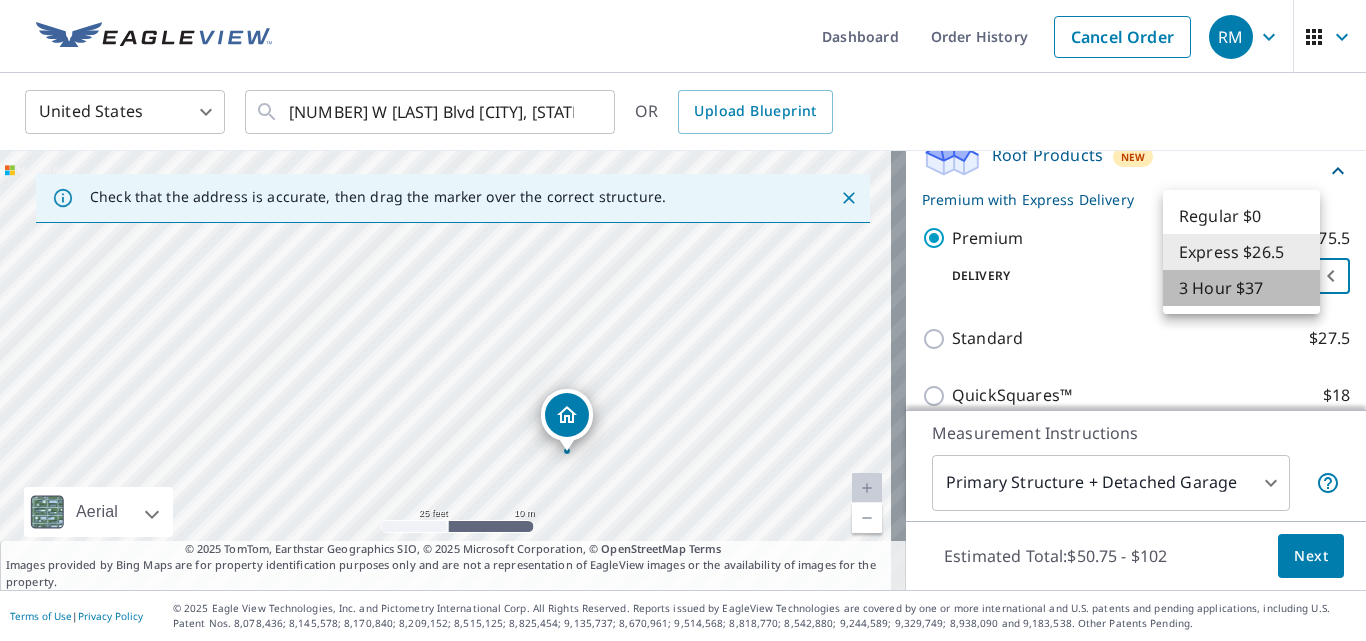 click on "3 Hour $37" at bounding box center [1241, 288] 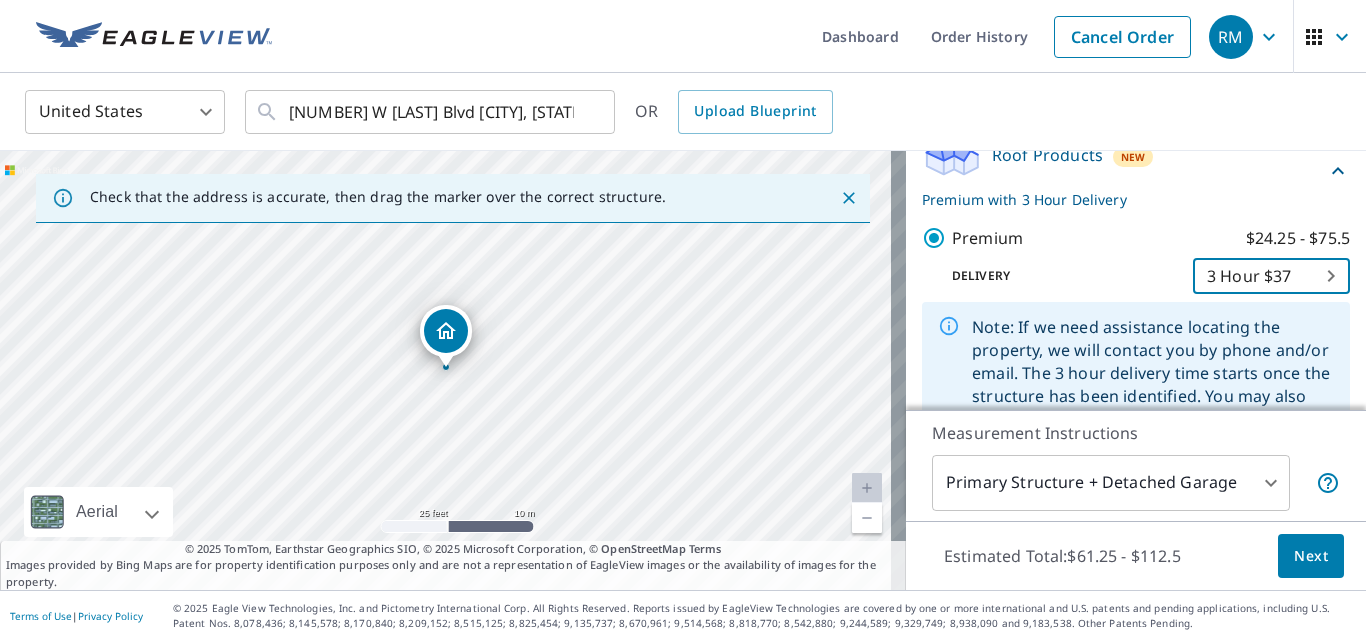 click on "[NUMBER] [LAST] Ave" at bounding box center [683, 320] 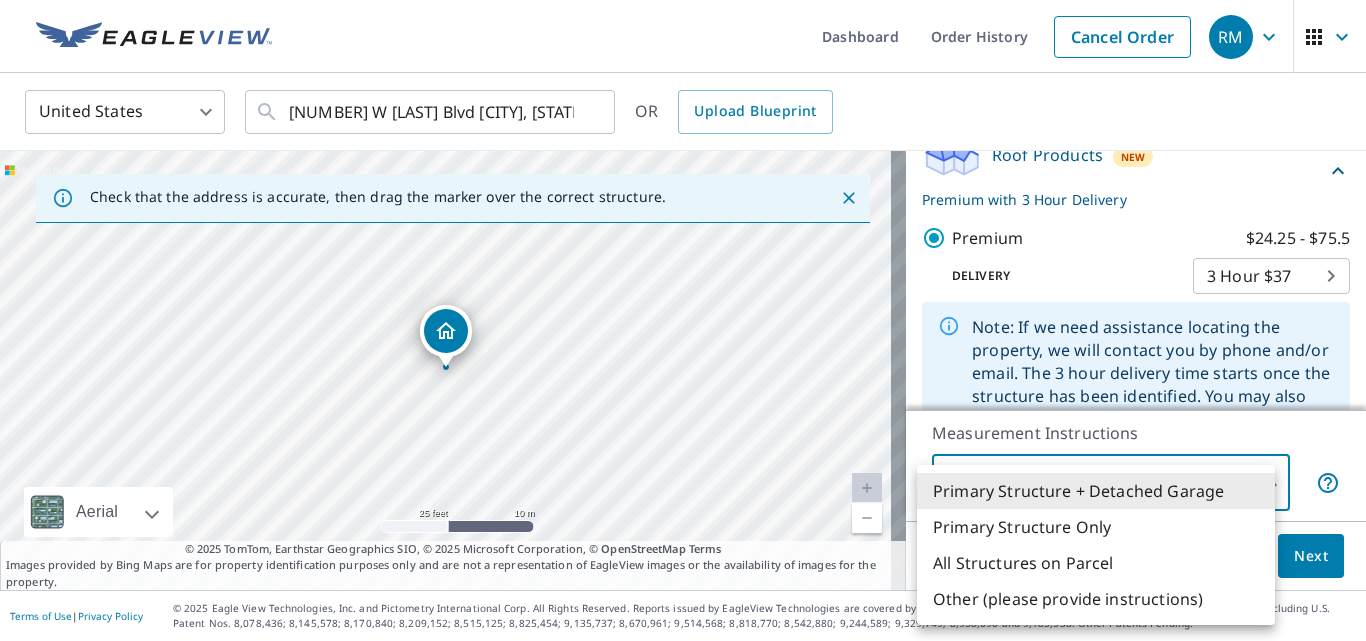 click on "All Structures on Parcel" at bounding box center (1096, 563) 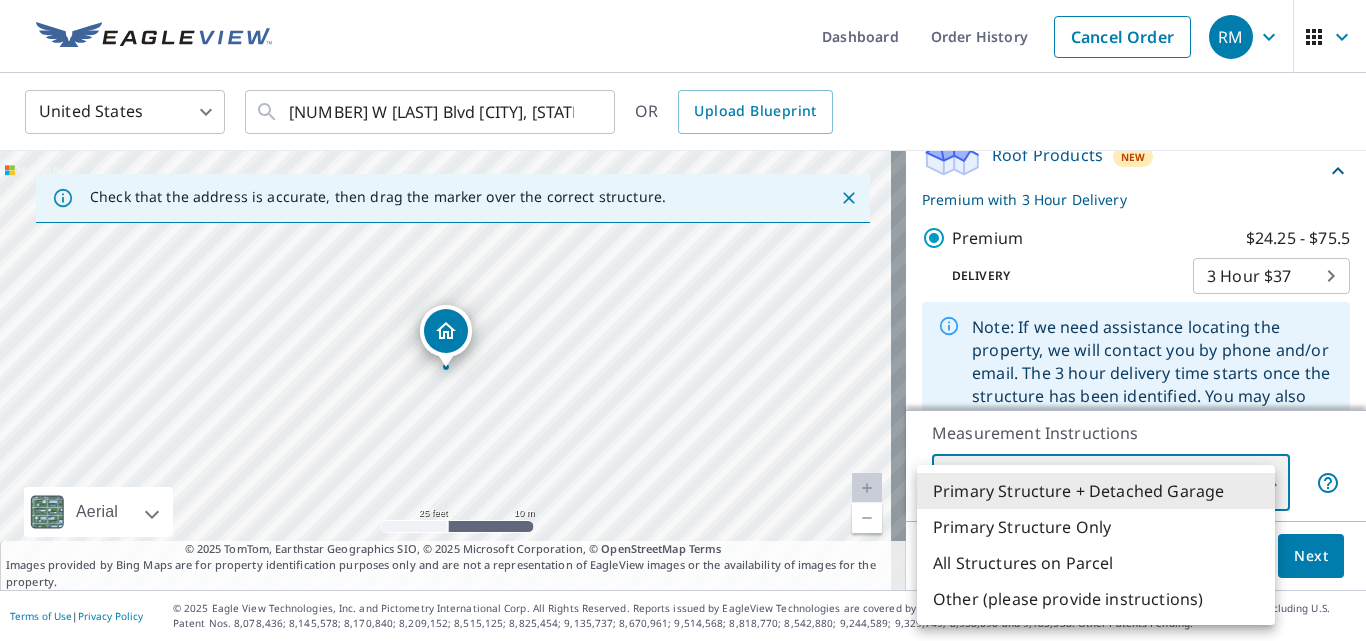 type on "3" 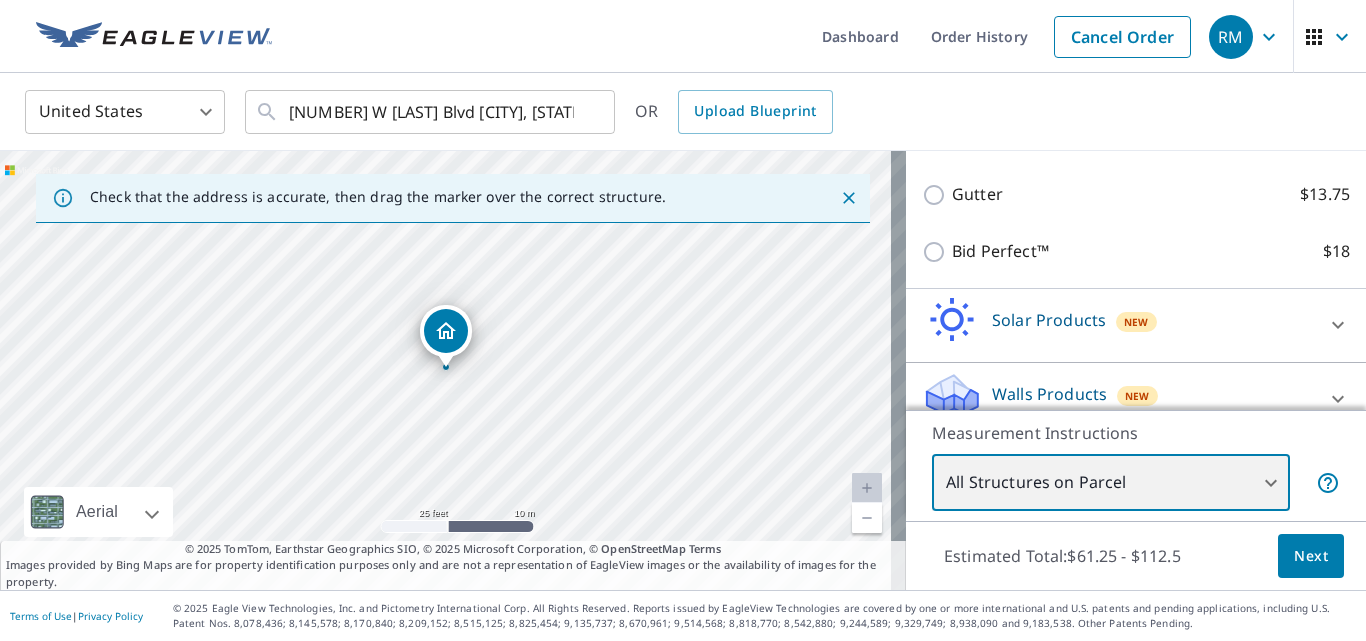 scroll, scrollTop: 823, scrollLeft: 0, axis: vertical 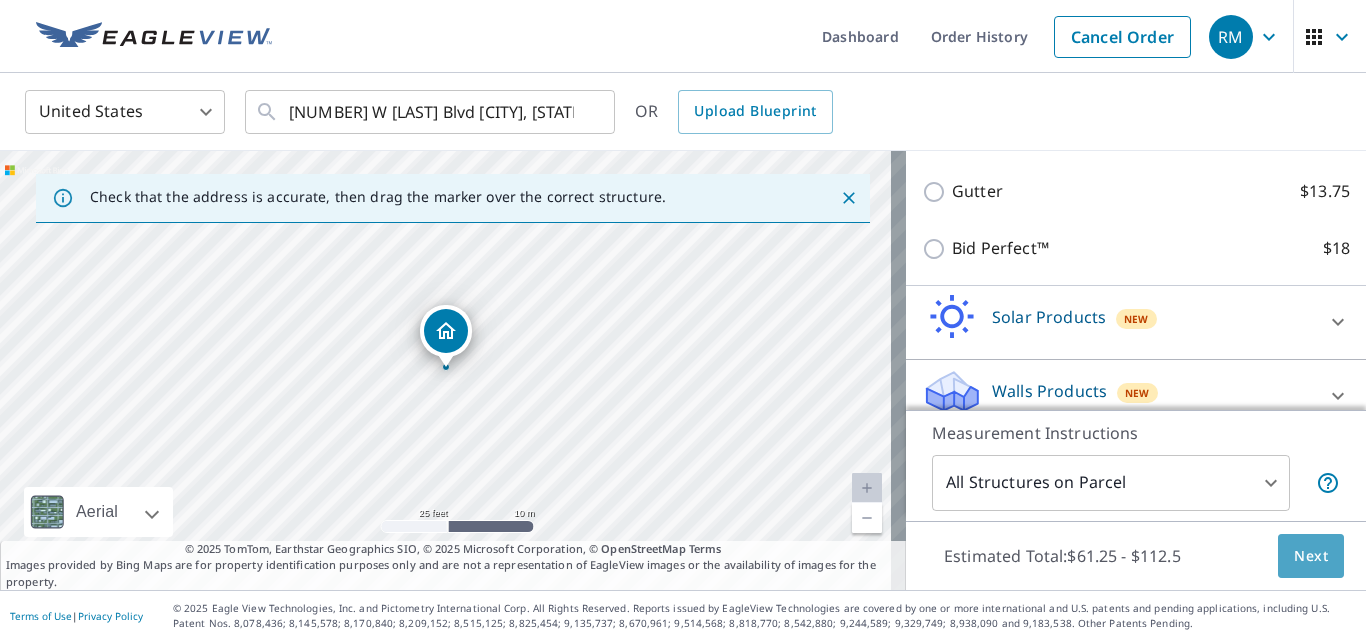 click on "Next" at bounding box center (1311, 556) 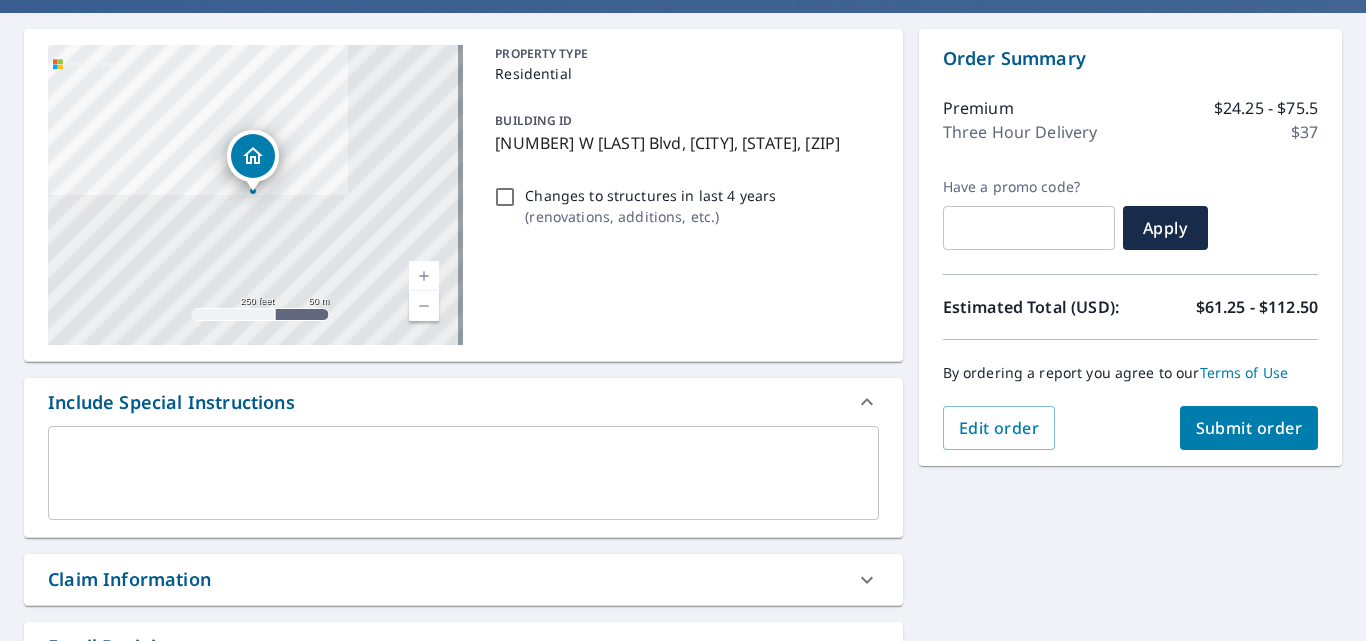 scroll, scrollTop: 146, scrollLeft: 0, axis: vertical 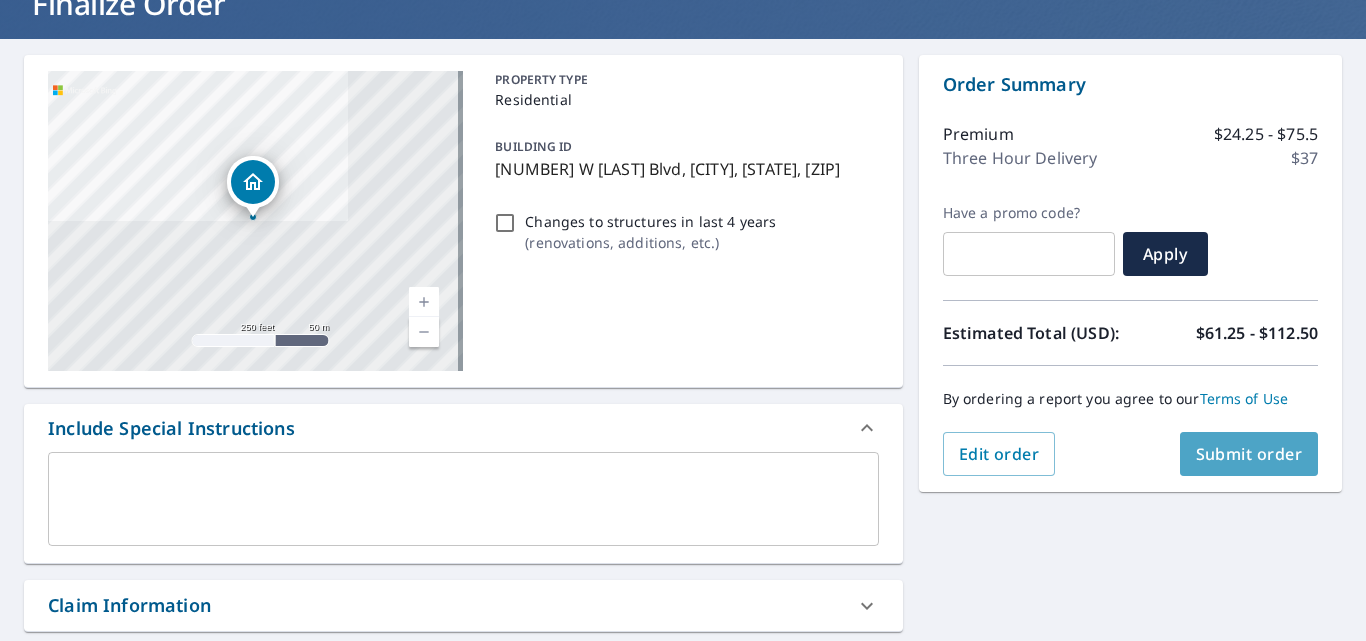 click on "Submit order" at bounding box center [1249, 454] 